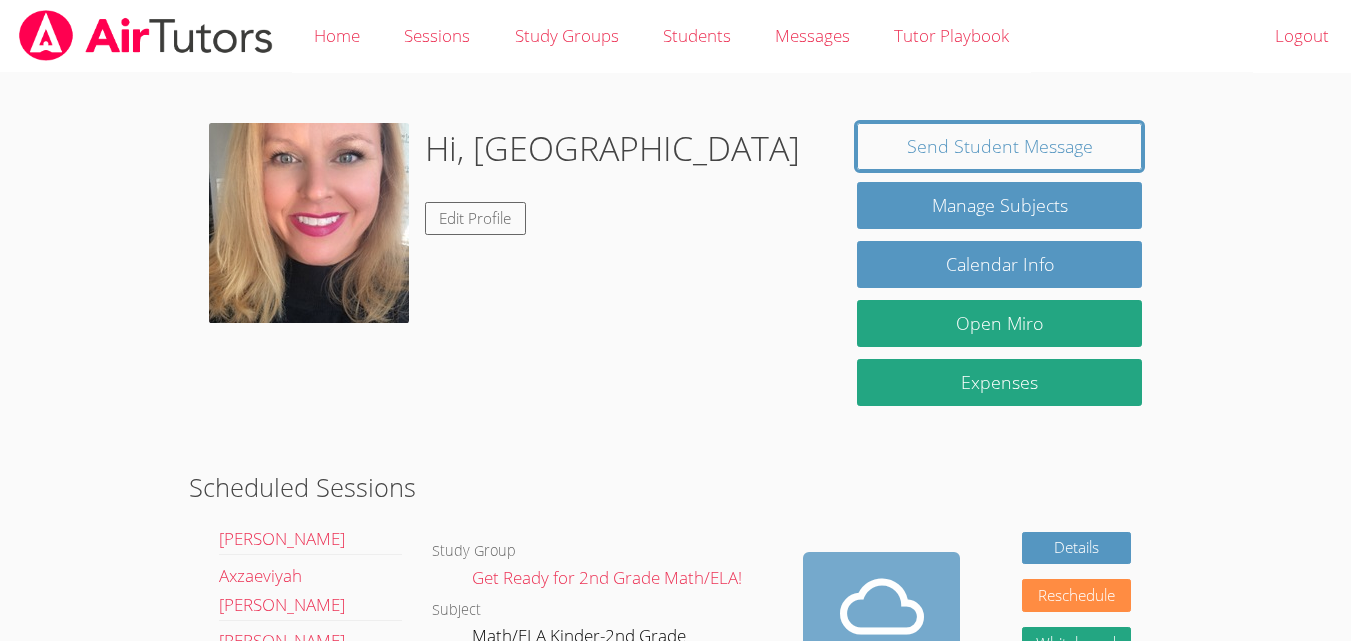 scroll, scrollTop: 426, scrollLeft: 0, axis: vertical 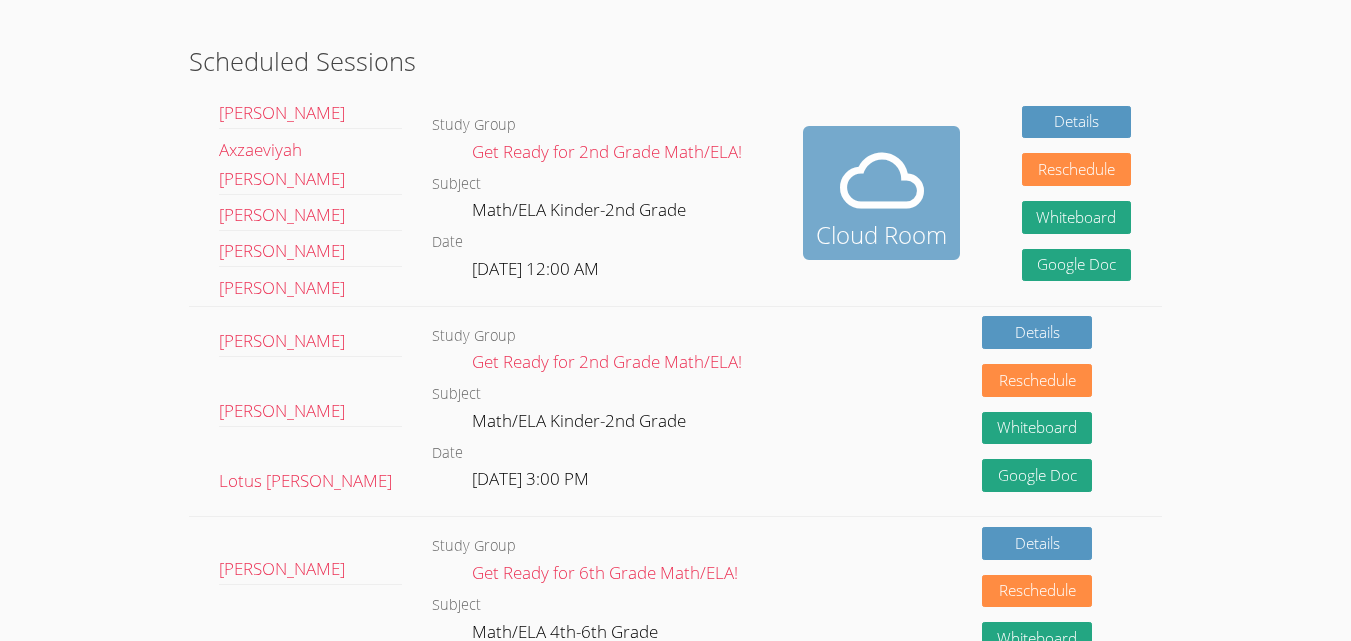 click on "Cloud Room" at bounding box center (881, 235) 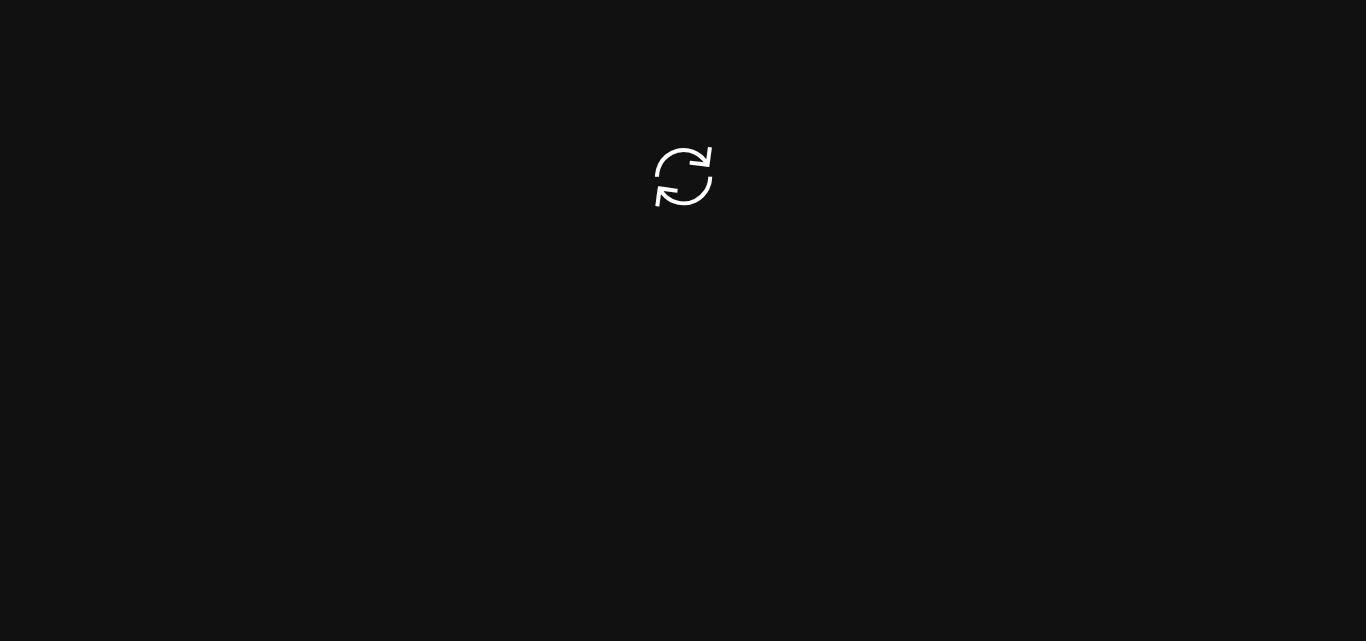 scroll, scrollTop: 0, scrollLeft: 0, axis: both 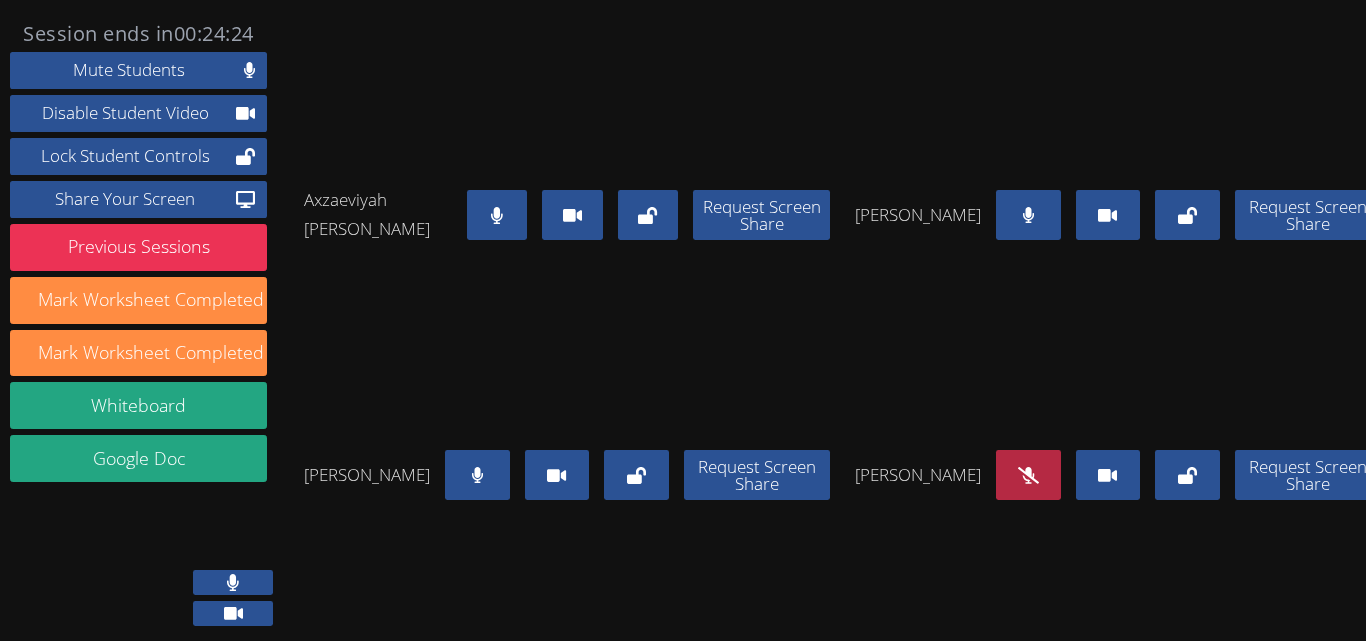 click at bounding box center [1028, 475] 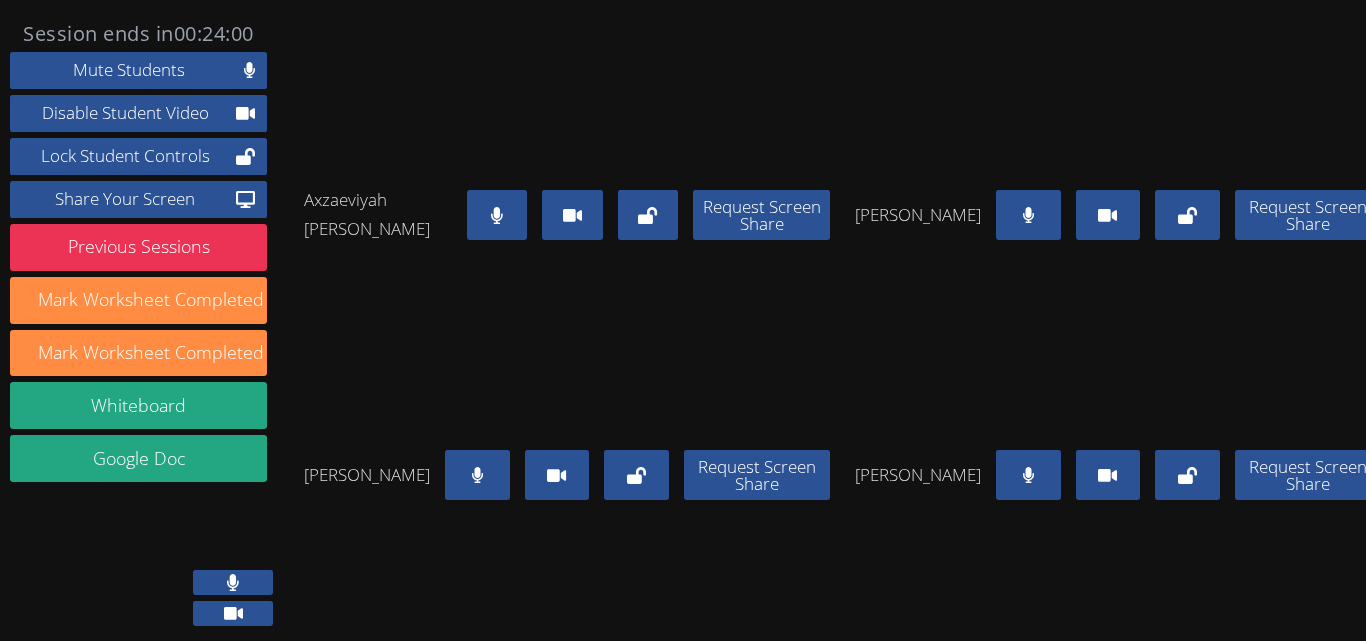 drag, startPoint x: 438, startPoint y: 185, endPoint x: 574, endPoint y: 216, distance: 139.48836 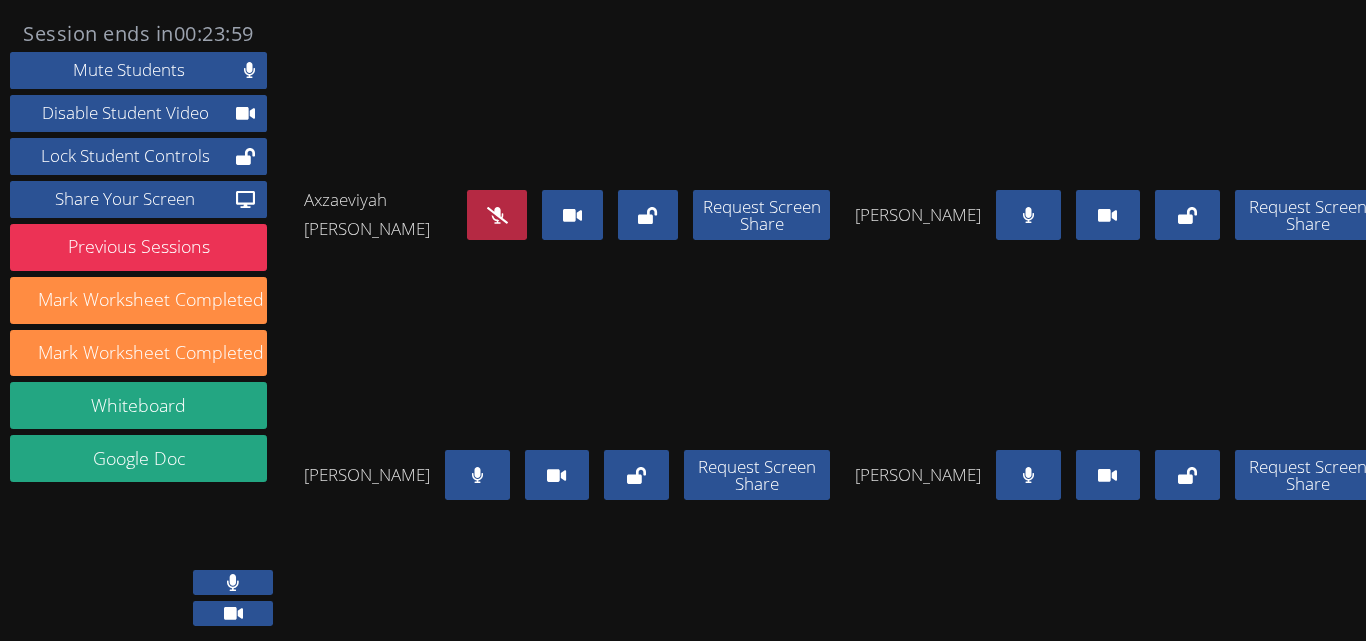 click at bounding box center (1028, 215) 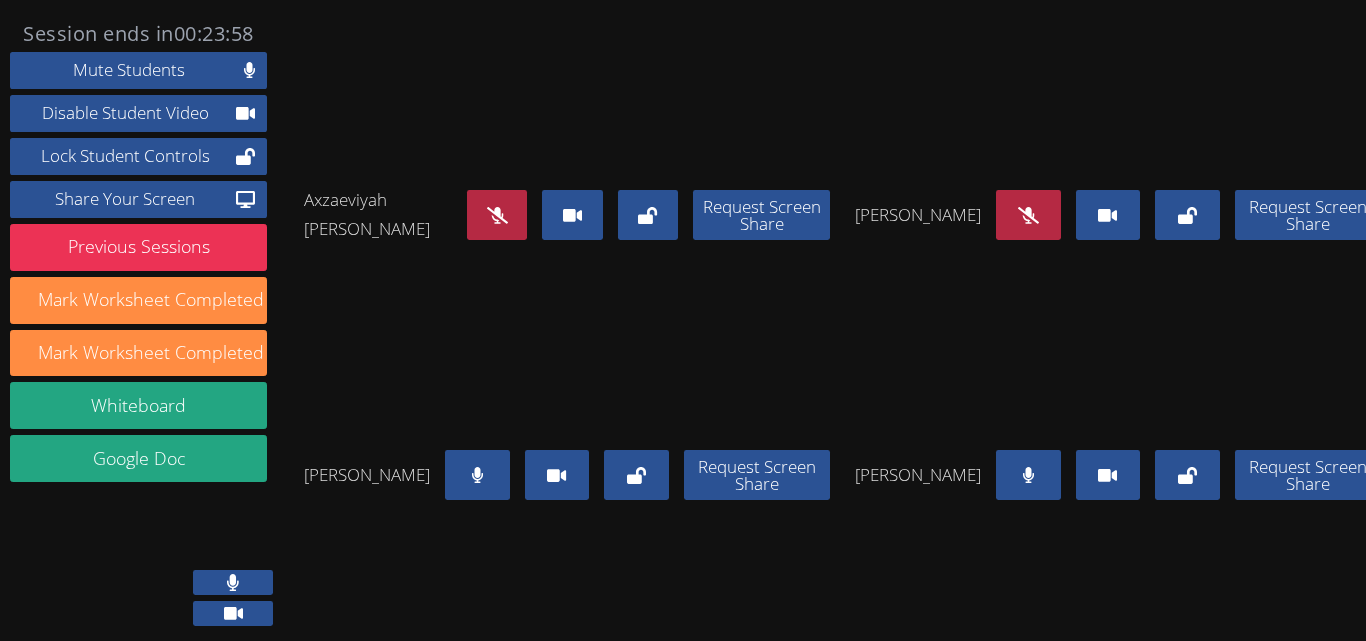 click at bounding box center [477, 475] 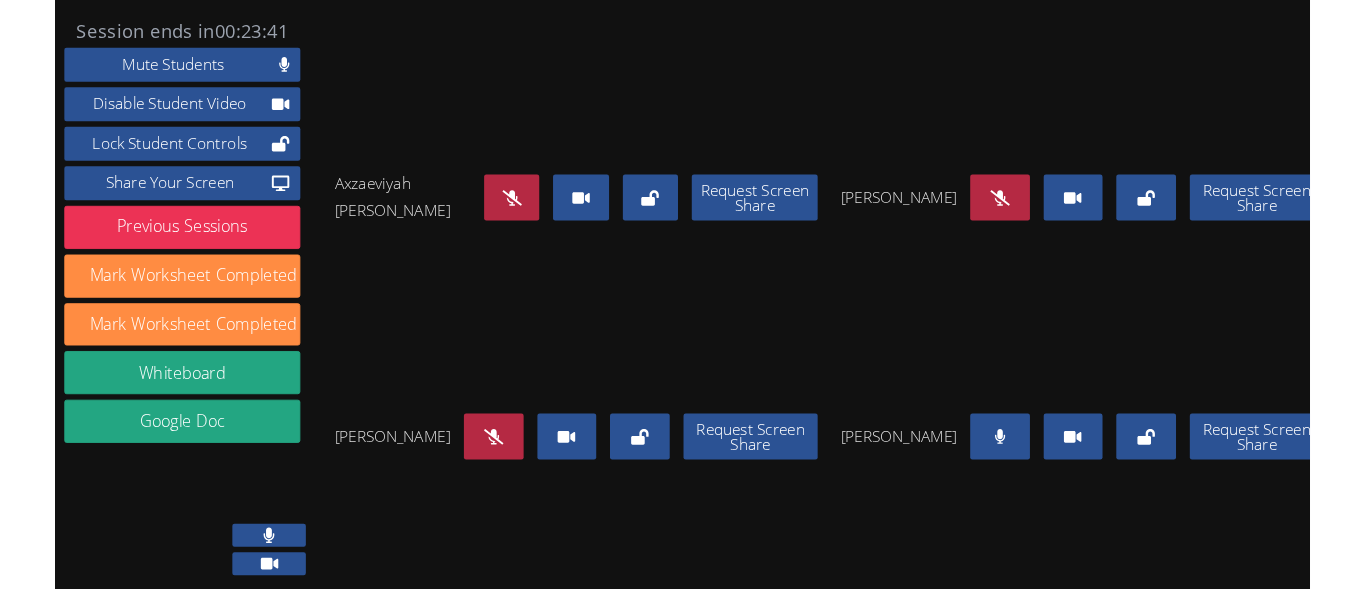 scroll, scrollTop: 162, scrollLeft: 0, axis: vertical 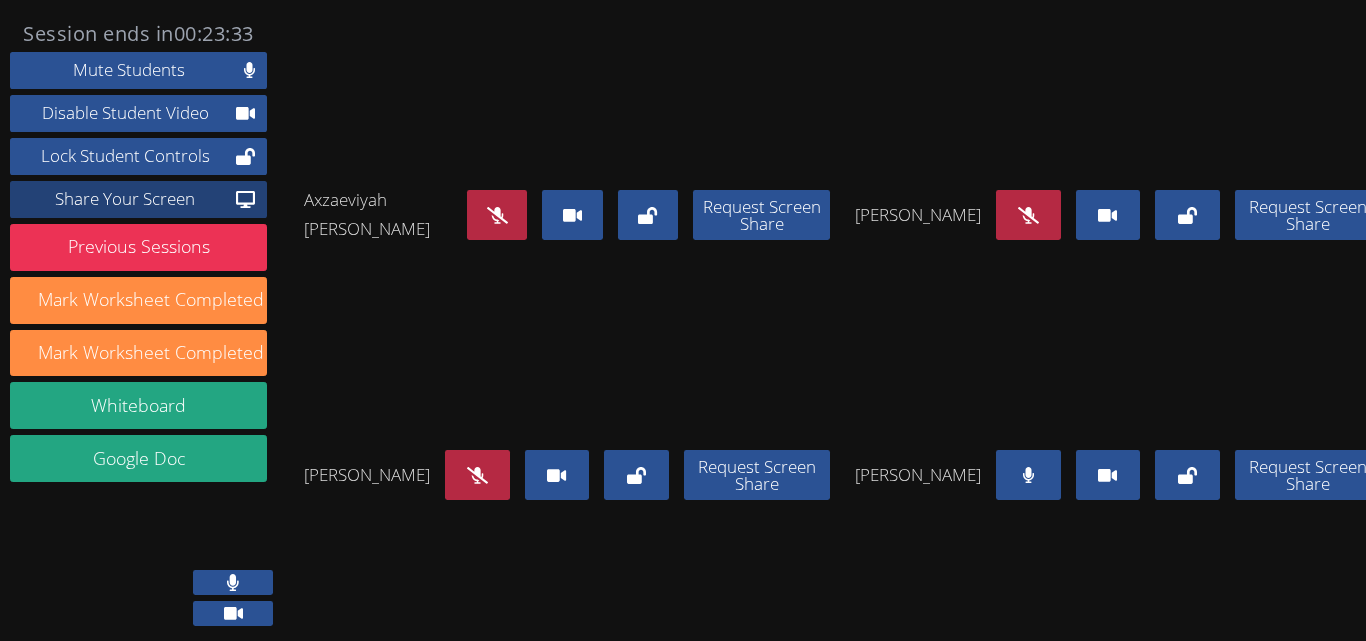 click on "Share Your Screen" at bounding box center (125, 199) 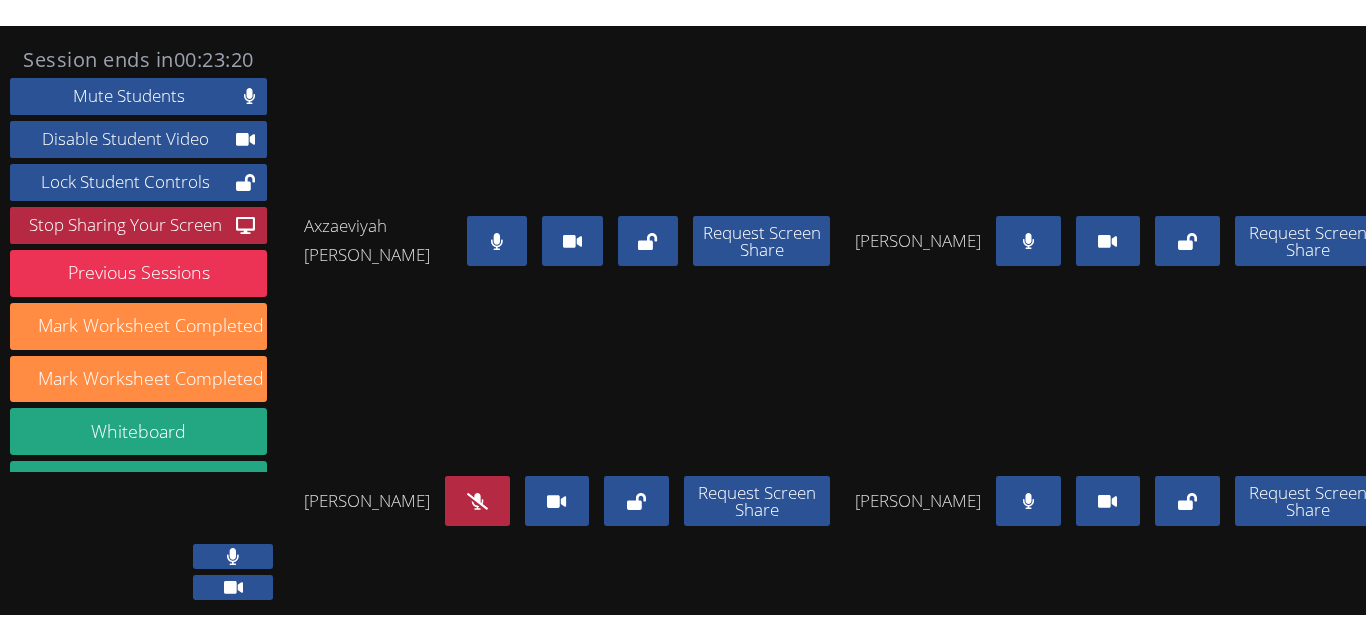 scroll, scrollTop: 214, scrollLeft: 0, axis: vertical 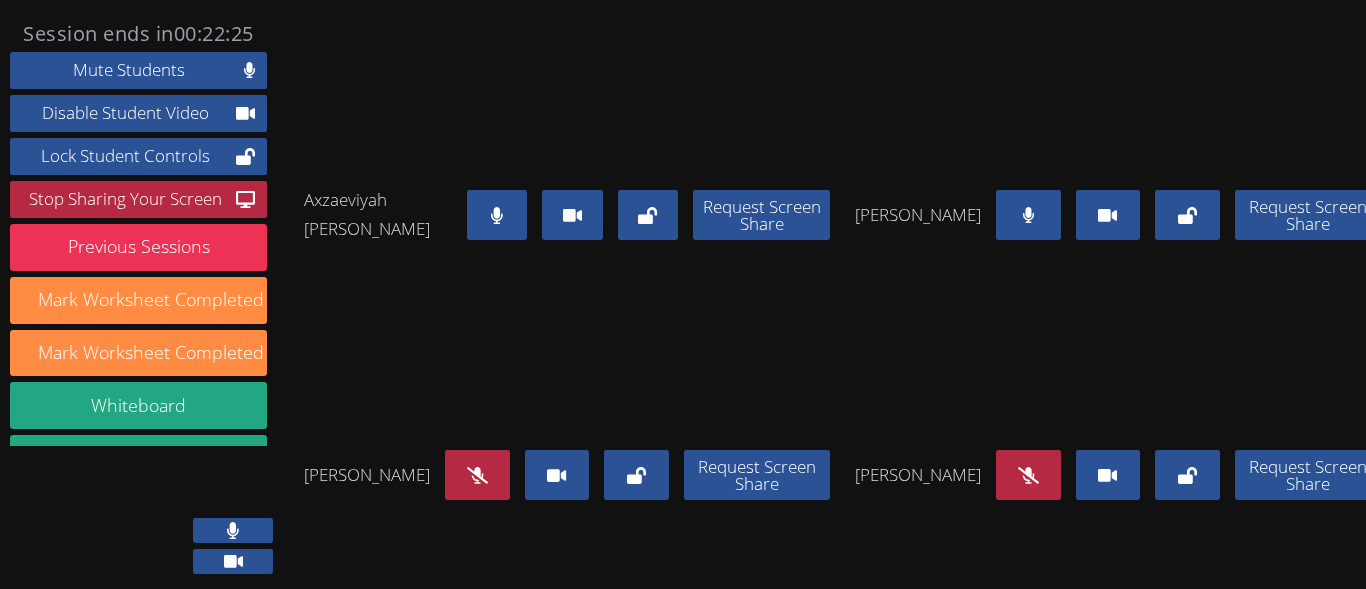 click at bounding box center [497, 215] 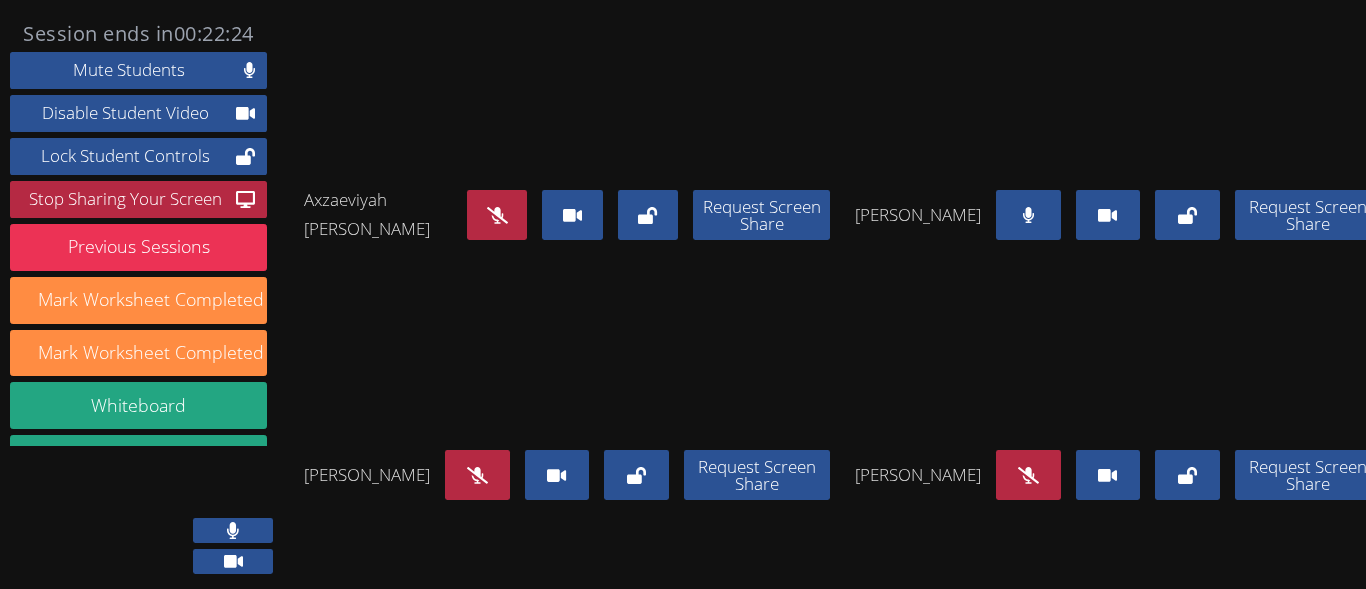 click at bounding box center (477, 475) 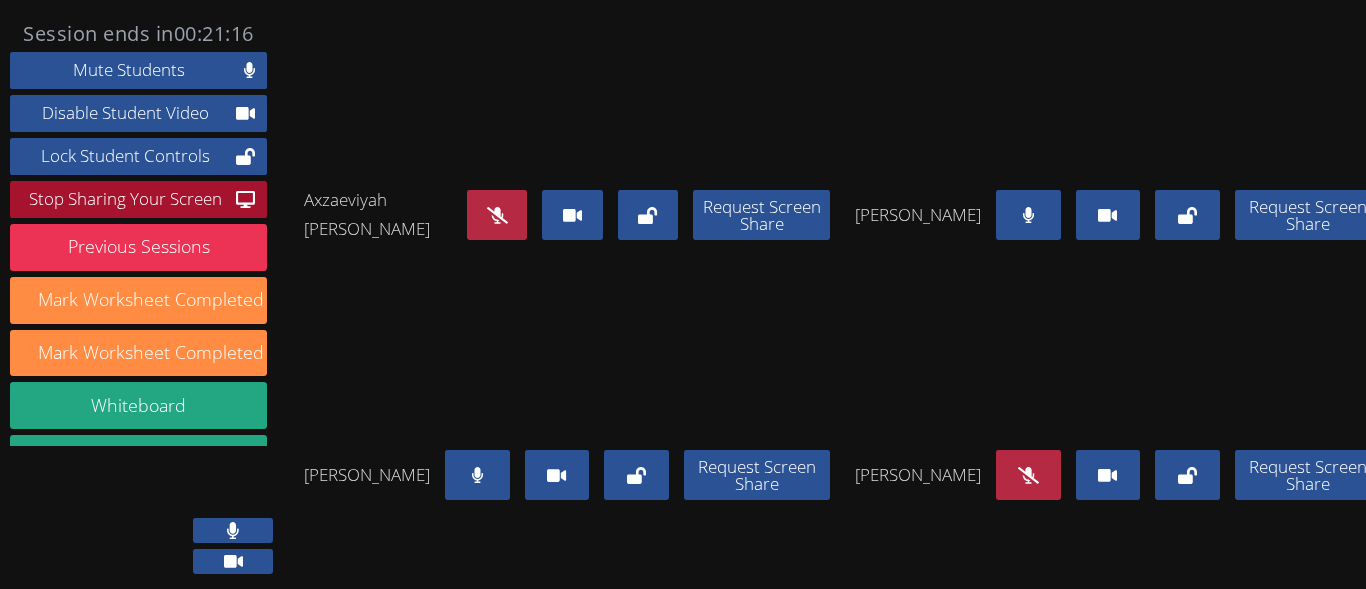 click on "Stop Sharing Your Screen" at bounding box center (125, 199) 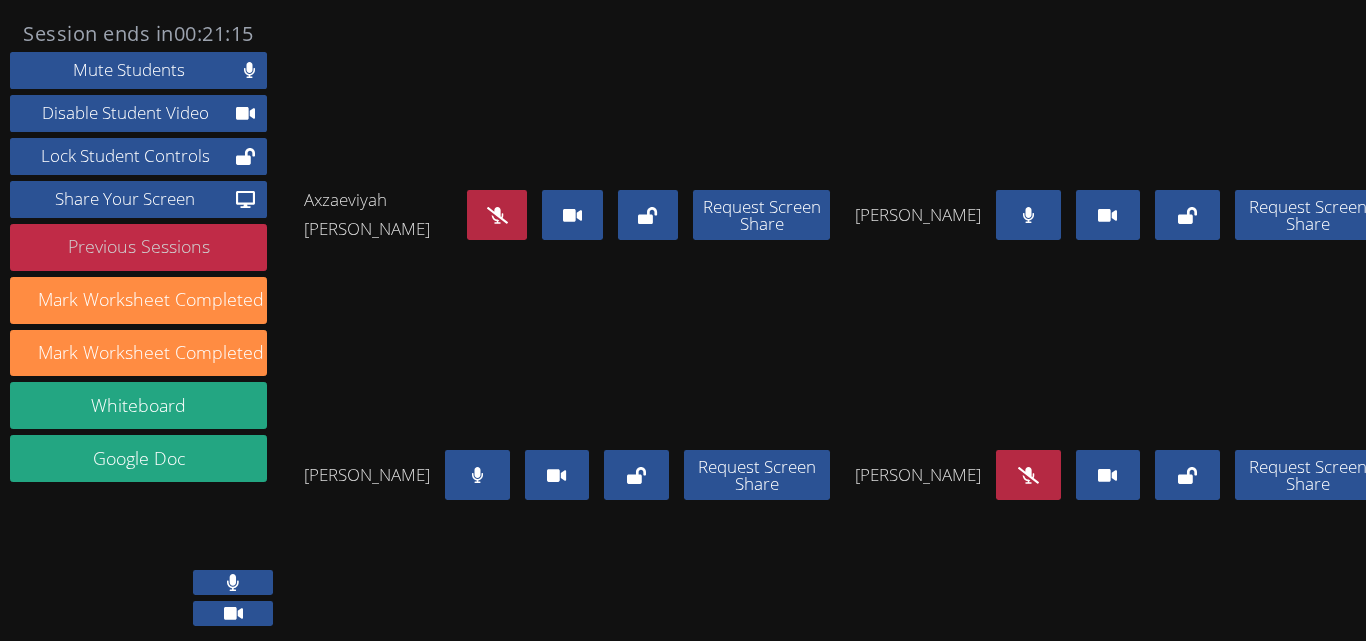 scroll, scrollTop: 162, scrollLeft: 0, axis: vertical 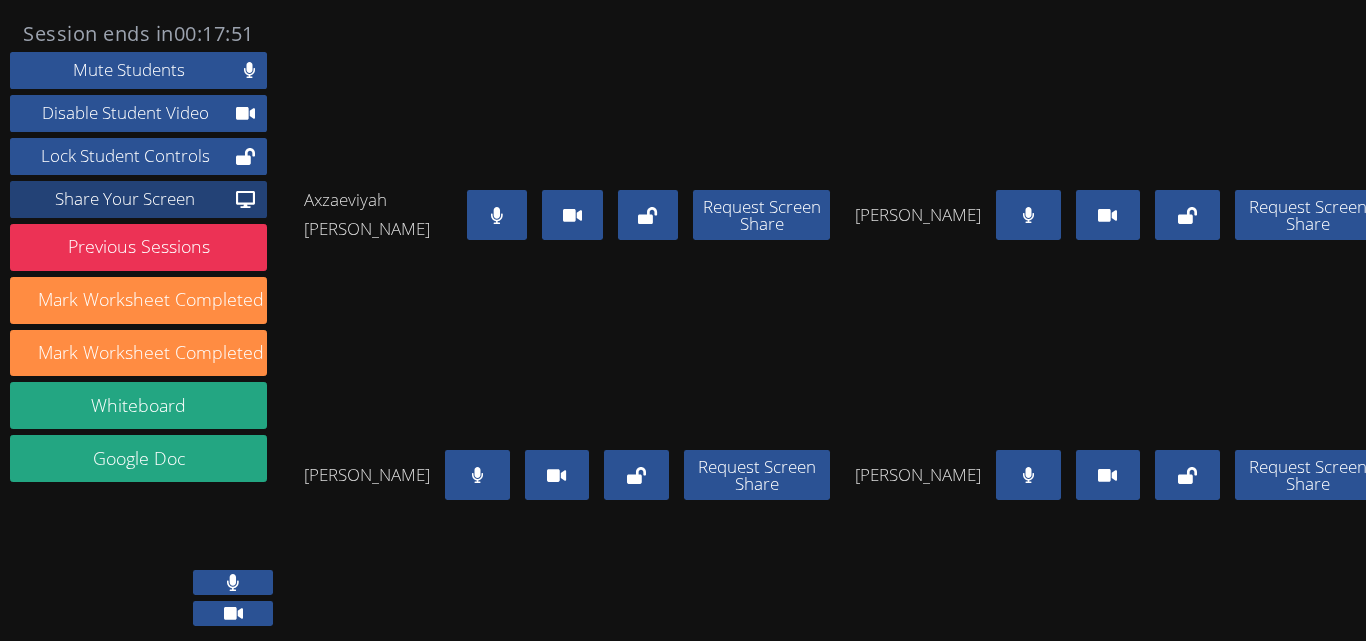 click on "Share Your Screen" at bounding box center [125, 199] 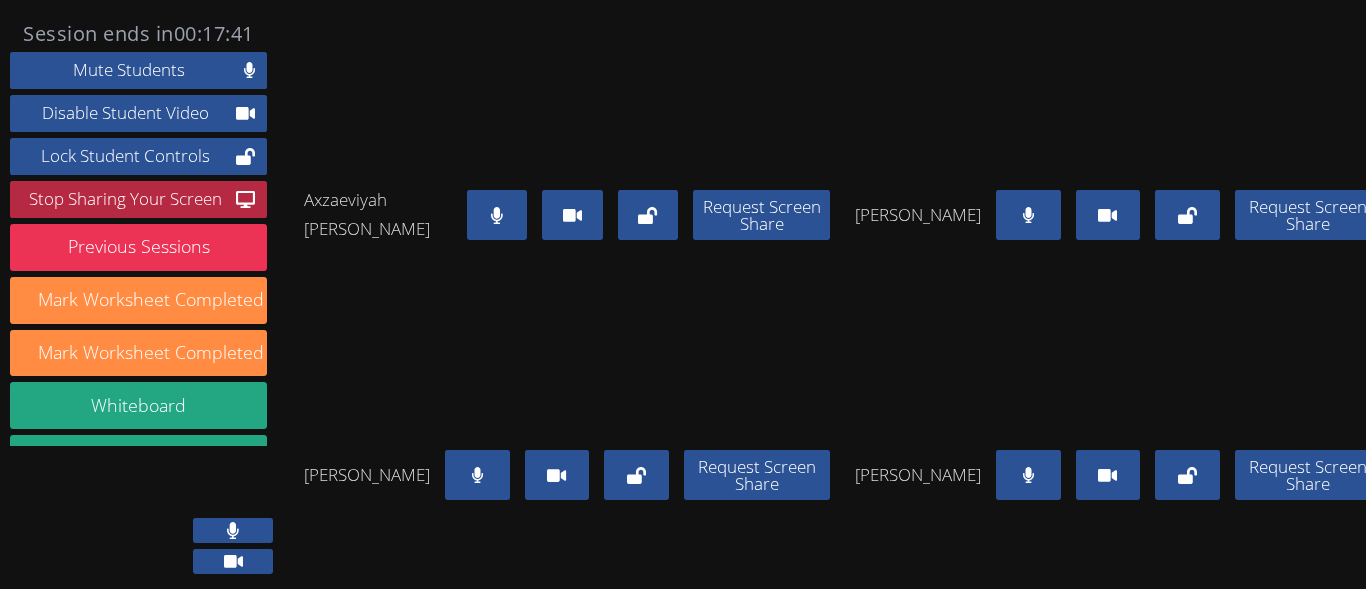 scroll, scrollTop: 0, scrollLeft: 0, axis: both 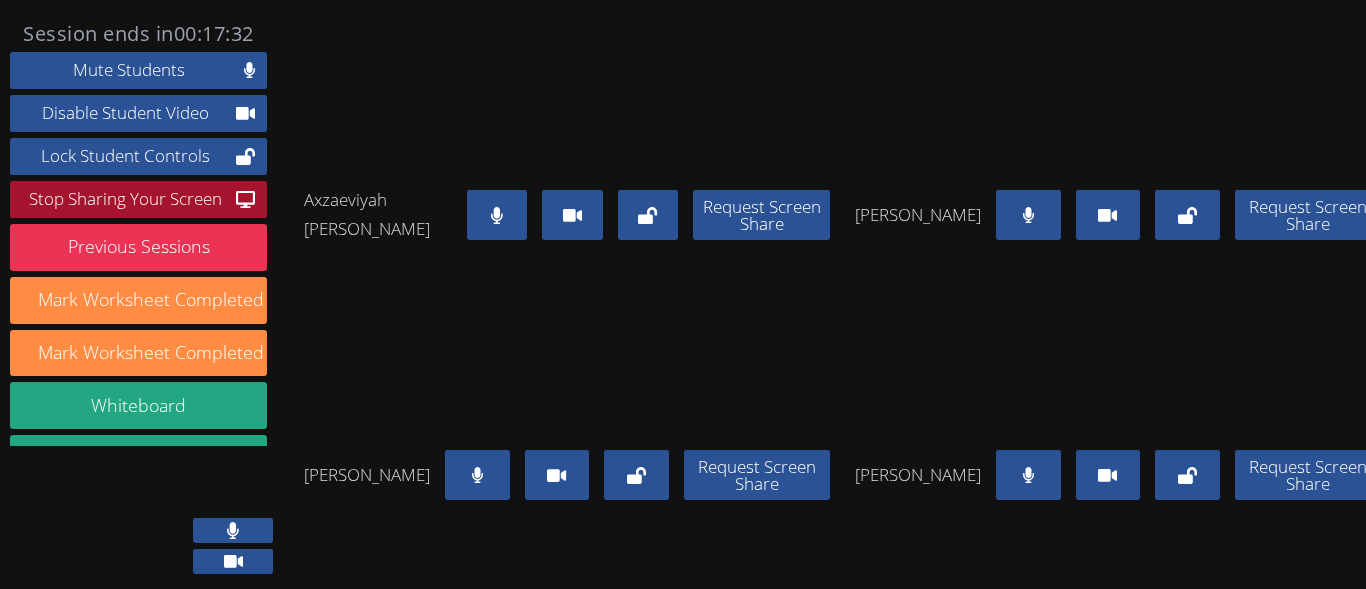 click on "Stop Sharing Your Screen" at bounding box center (125, 199) 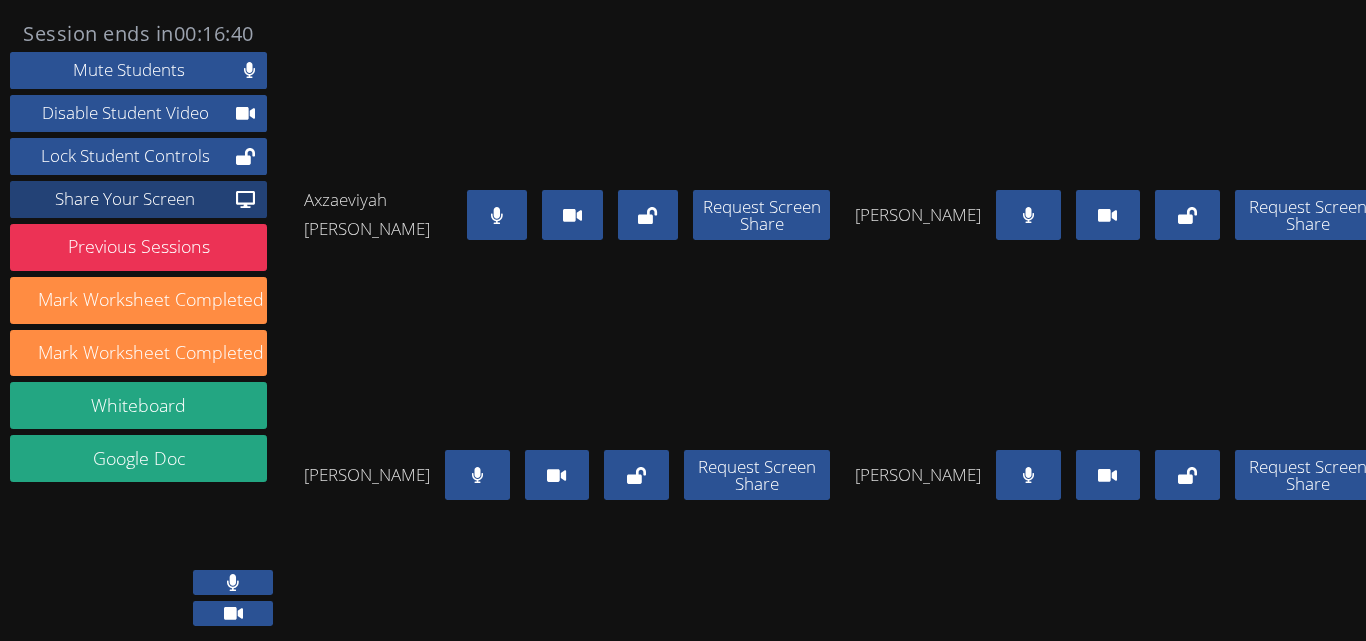 click on "Share Your Screen" at bounding box center [125, 199] 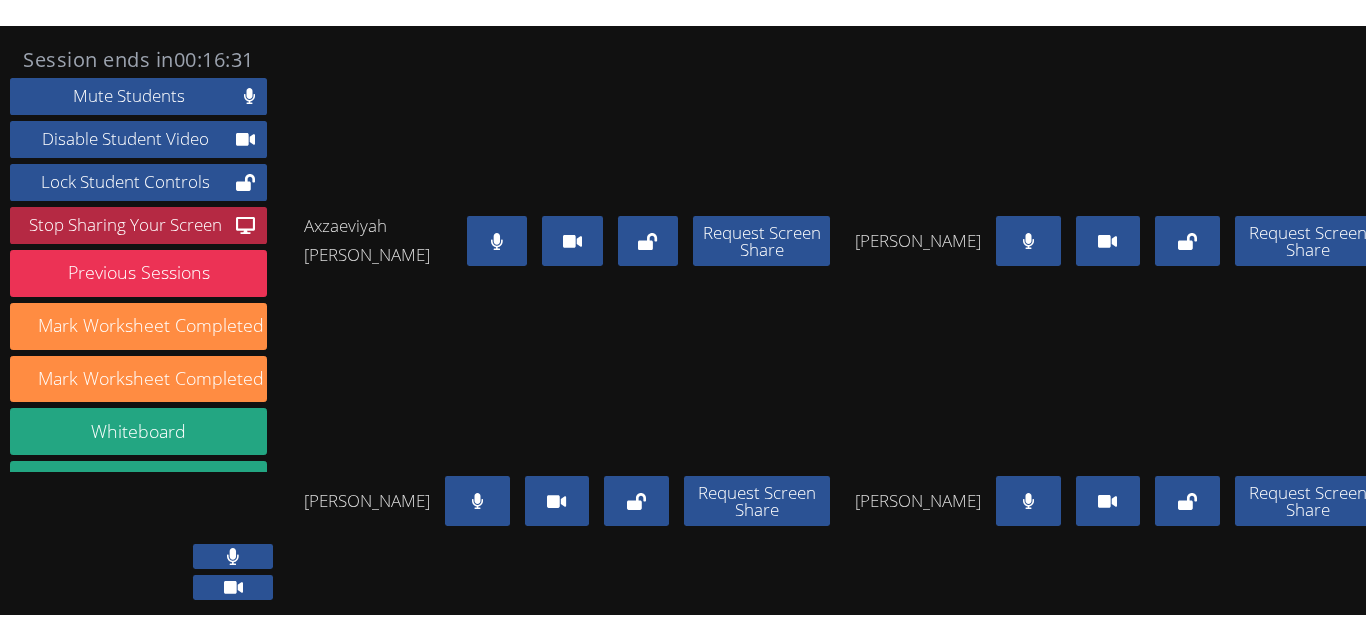 scroll, scrollTop: 100, scrollLeft: 0, axis: vertical 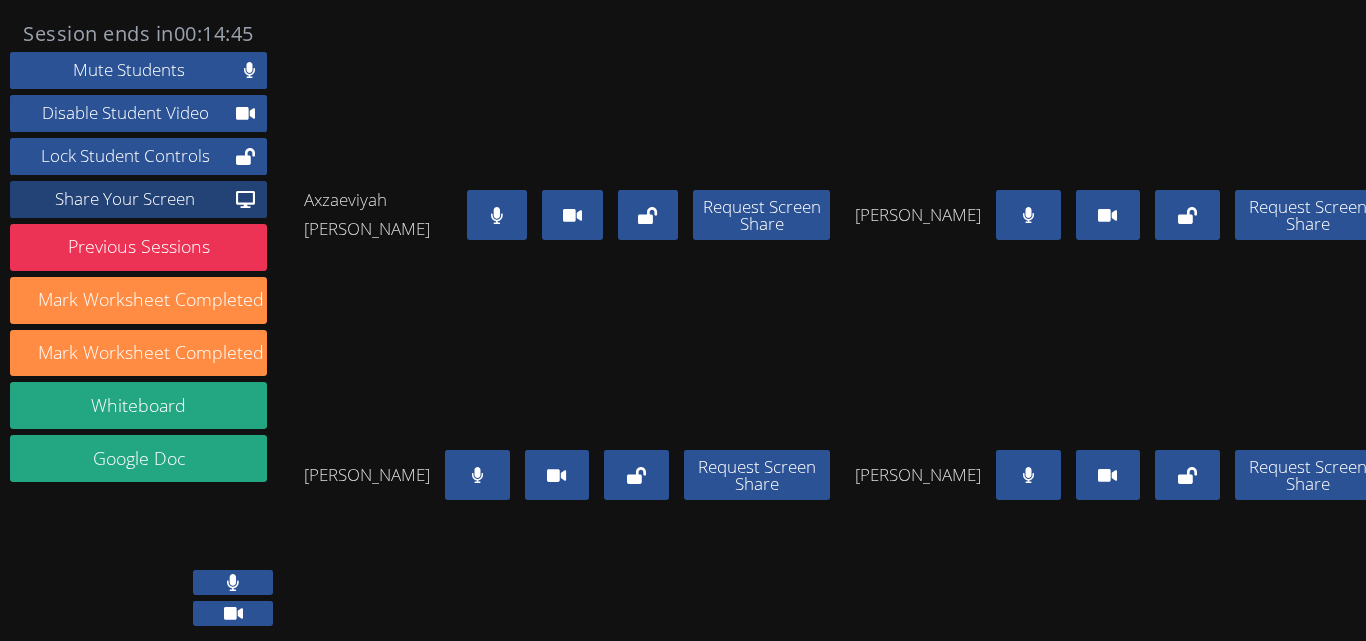 click on "Share Your Screen" at bounding box center [125, 199] 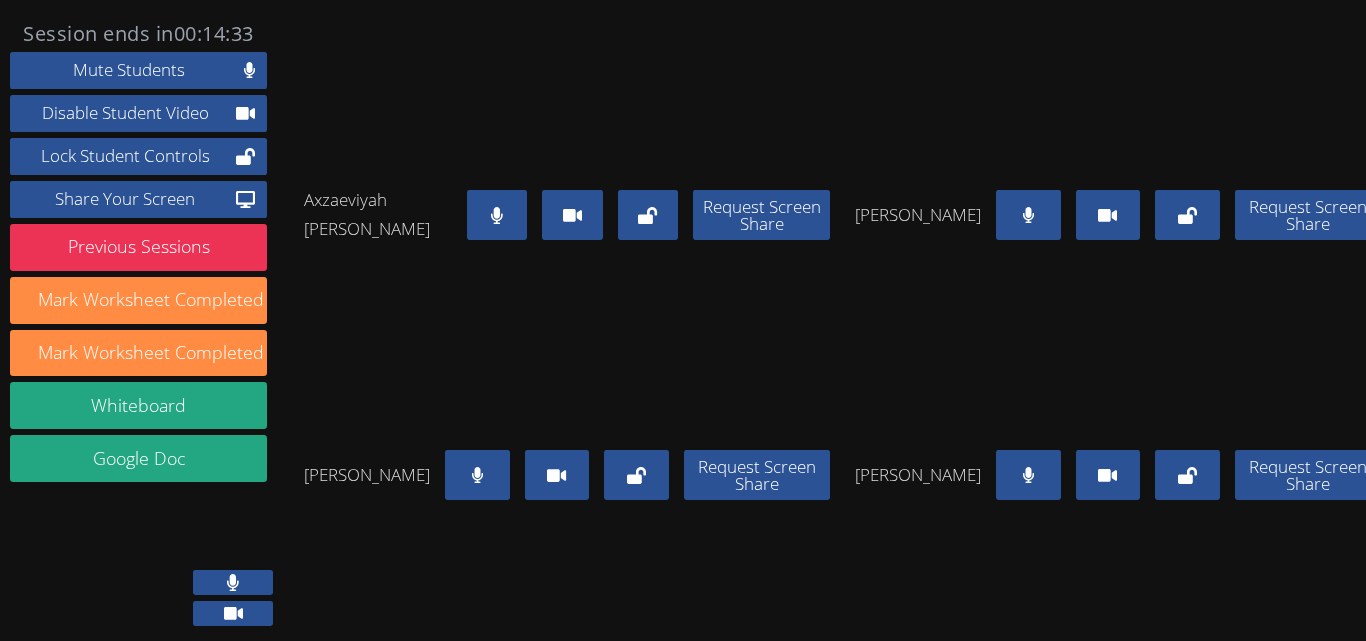 scroll, scrollTop: 162, scrollLeft: 0, axis: vertical 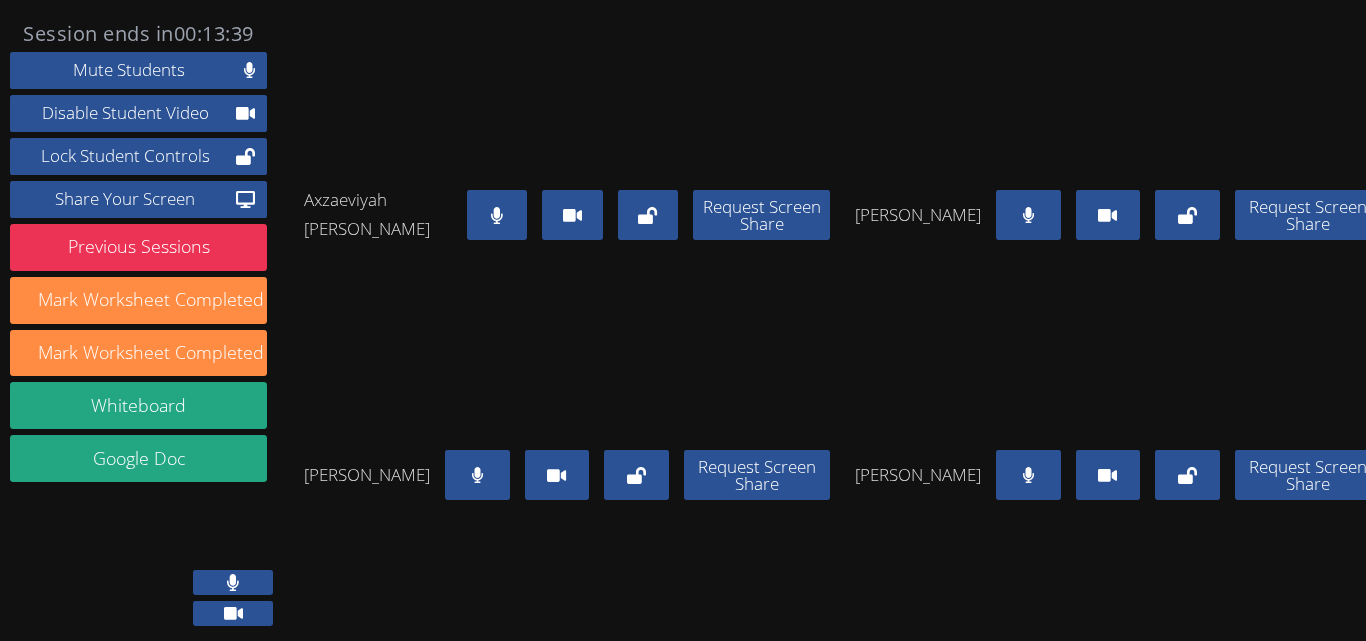 click at bounding box center (1028, 215) 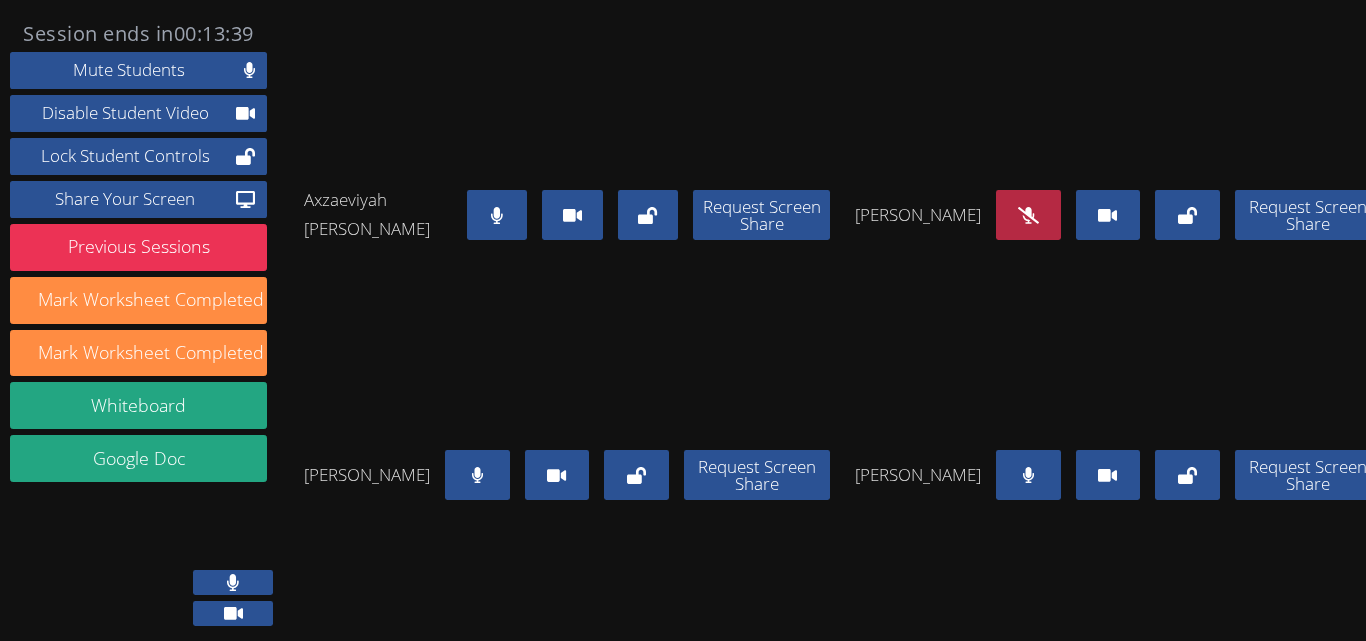click 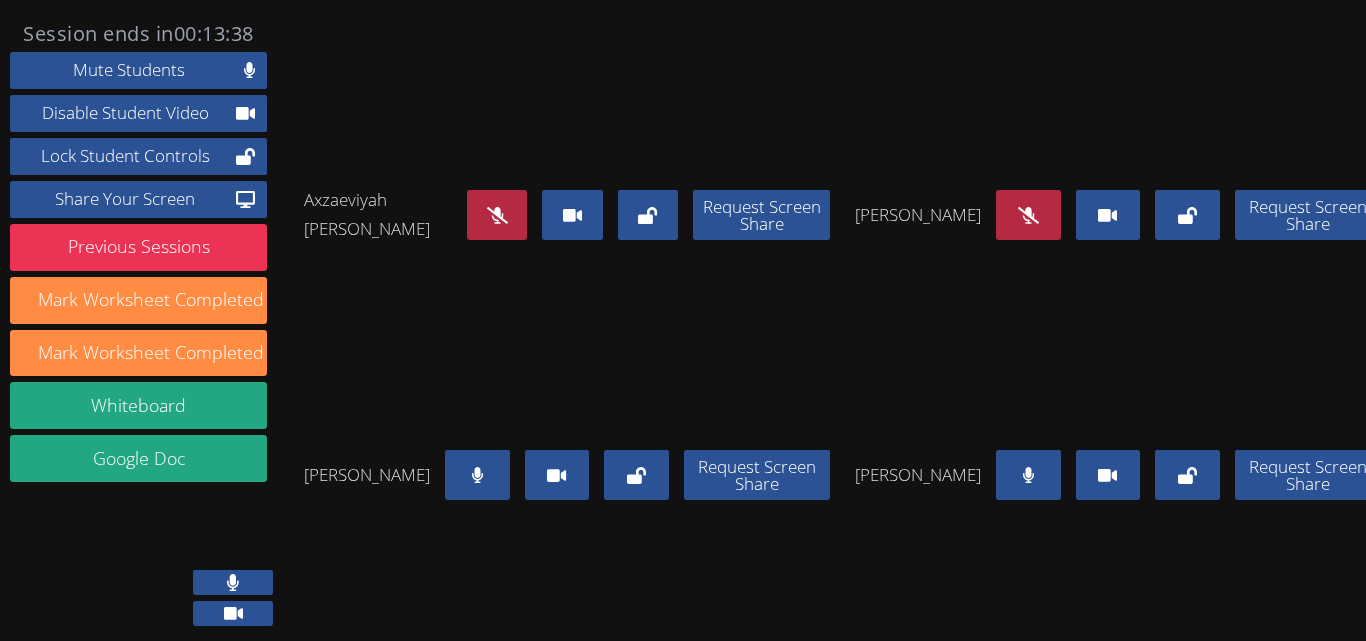 click at bounding box center [477, 475] 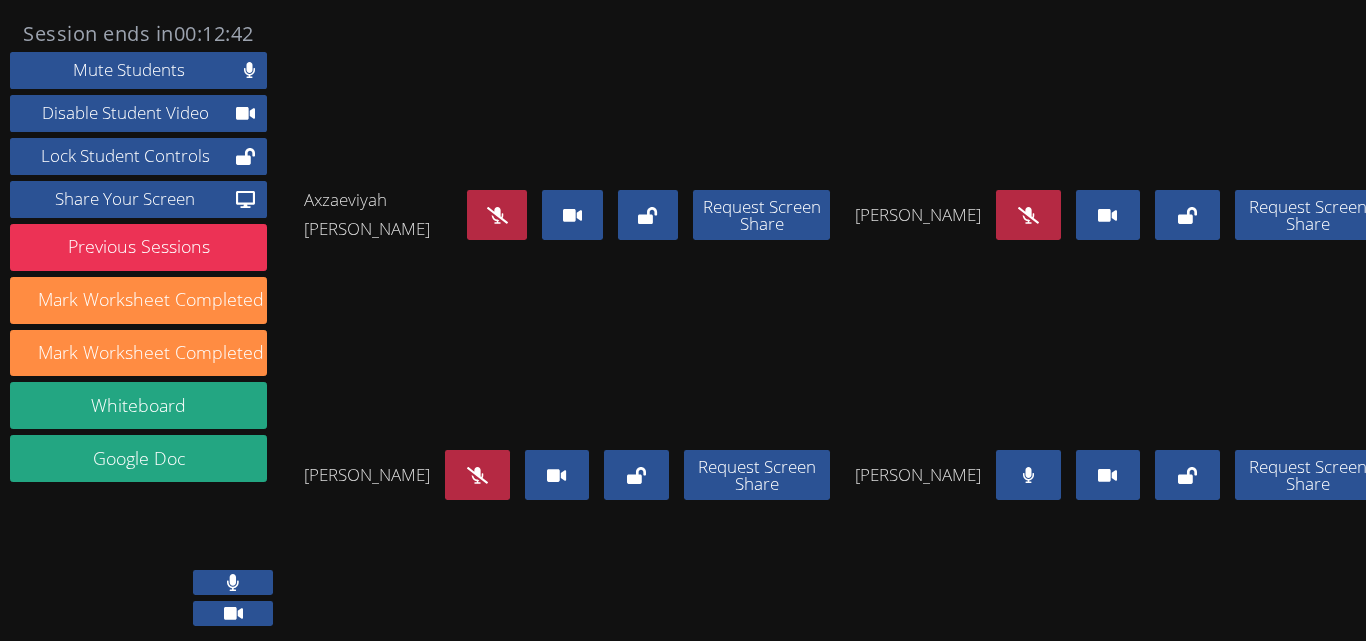 click at bounding box center [1028, 475] 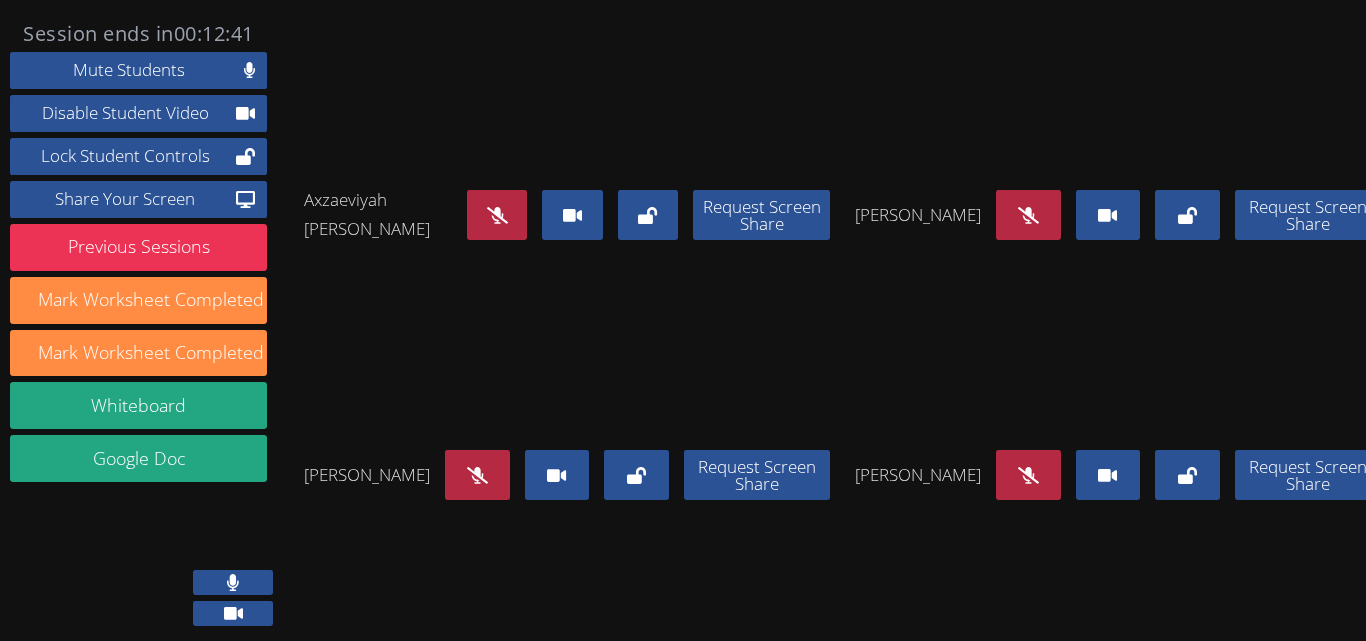 click at bounding box center [477, 475] 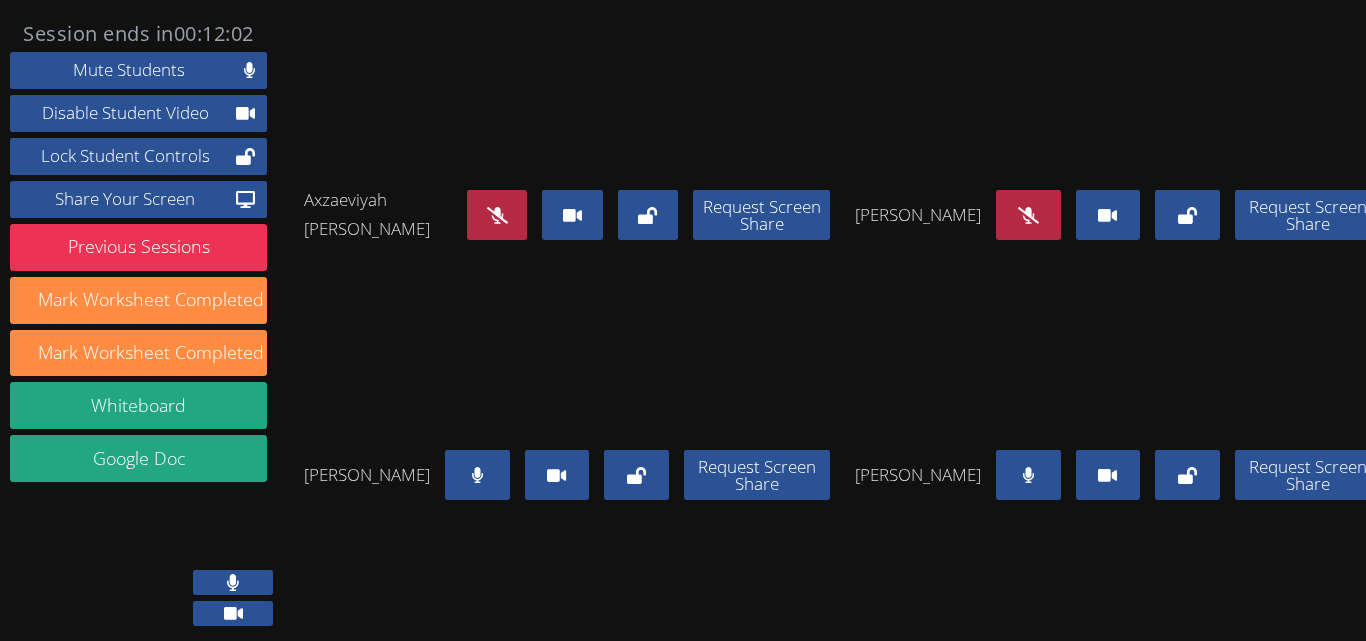 click at bounding box center [497, 215] 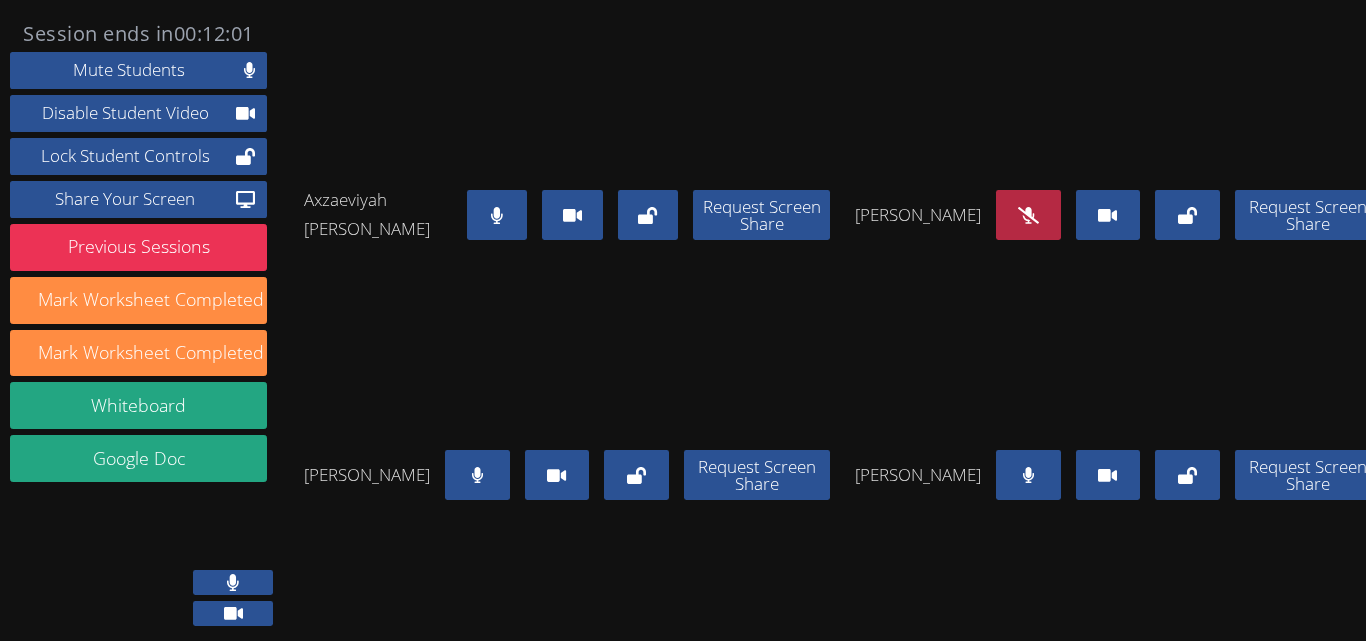 click at bounding box center (477, 475) 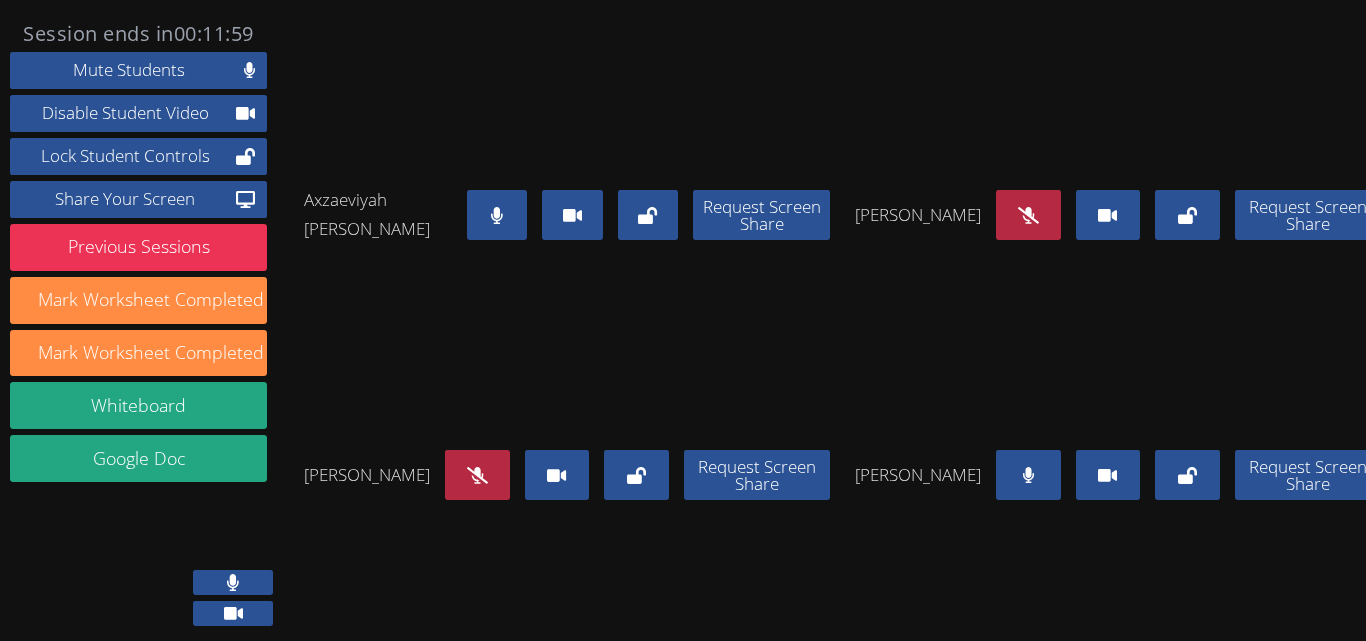 click at bounding box center (1028, 475) 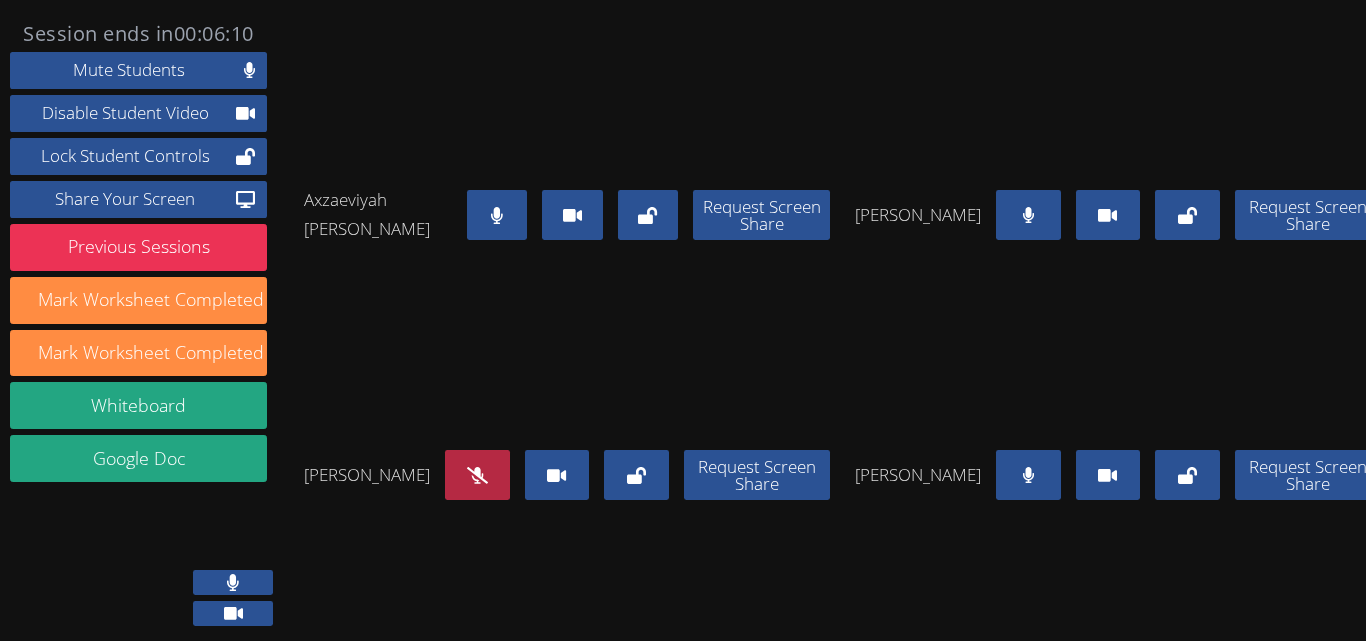 click 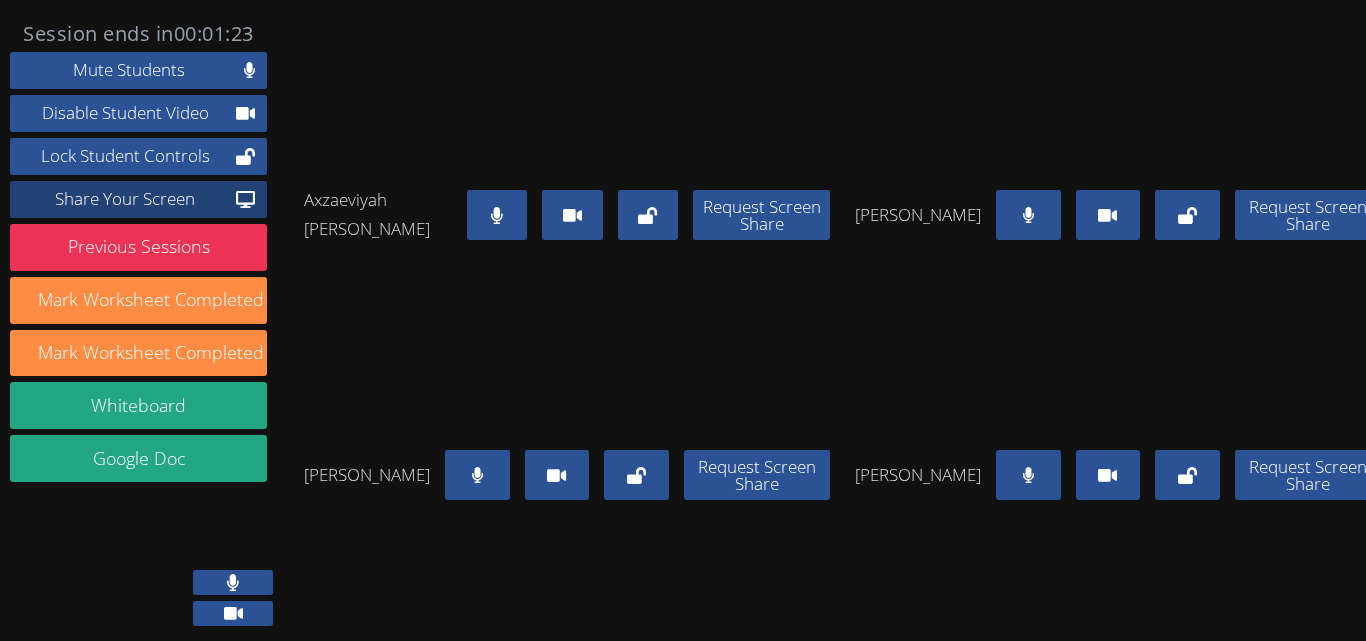 click on "Share Your Screen" at bounding box center (125, 199) 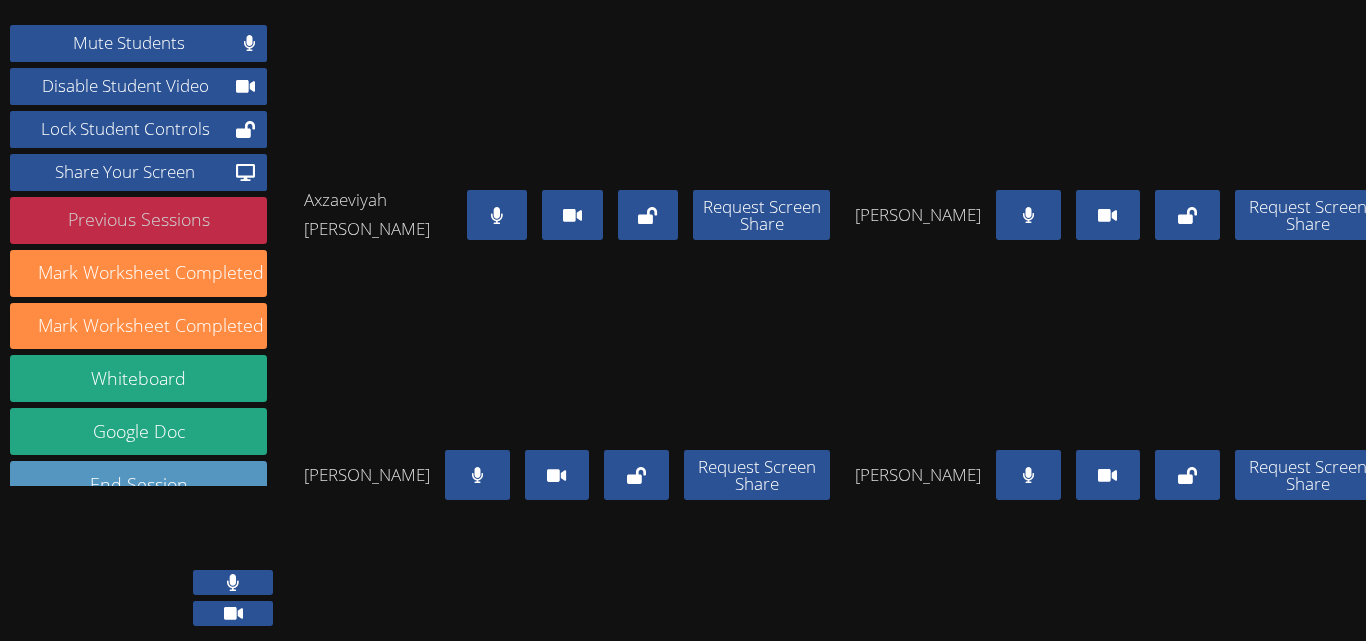scroll, scrollTop: 100, scrollLeft: 0, axis: vertical 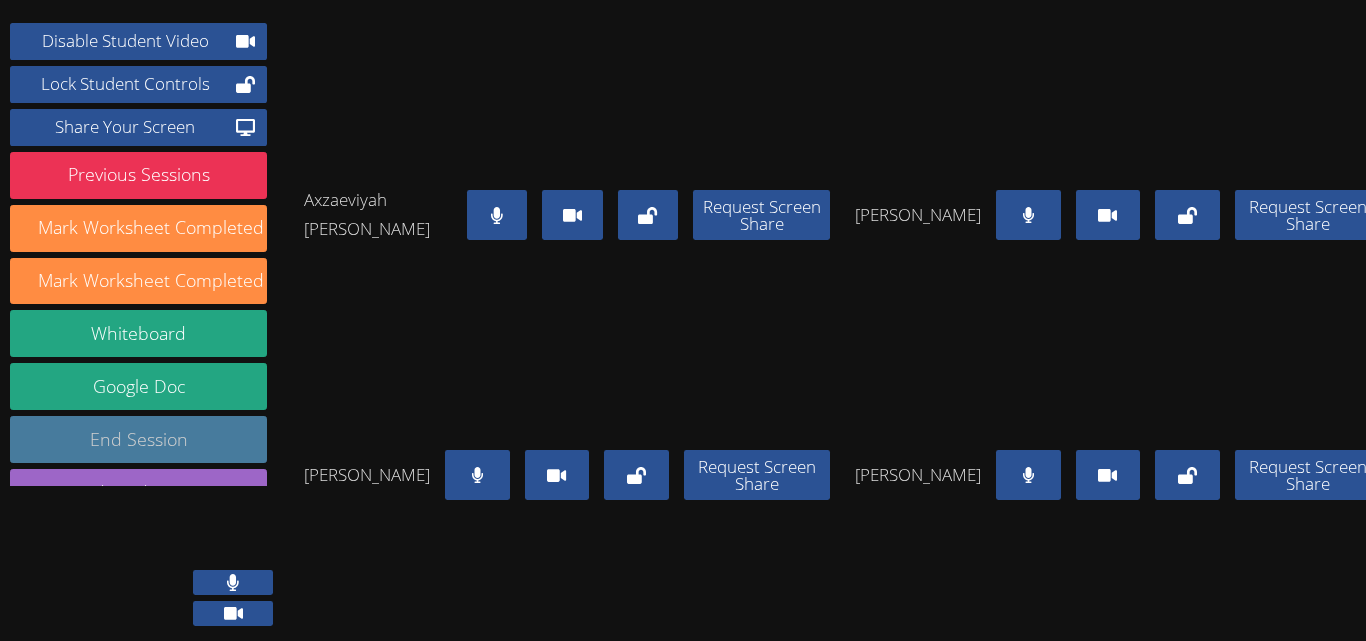 click on "End Session" at bounding box center [138, 439] 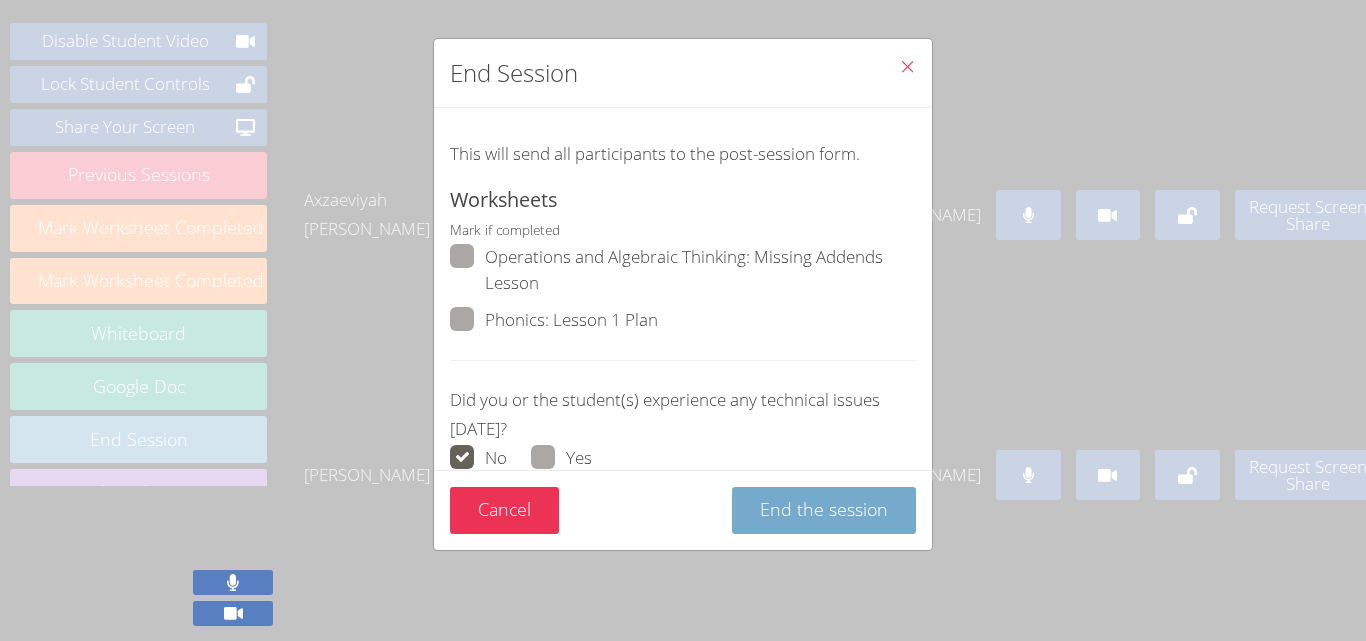 click on "End the session" at bounding box center (824, 509) 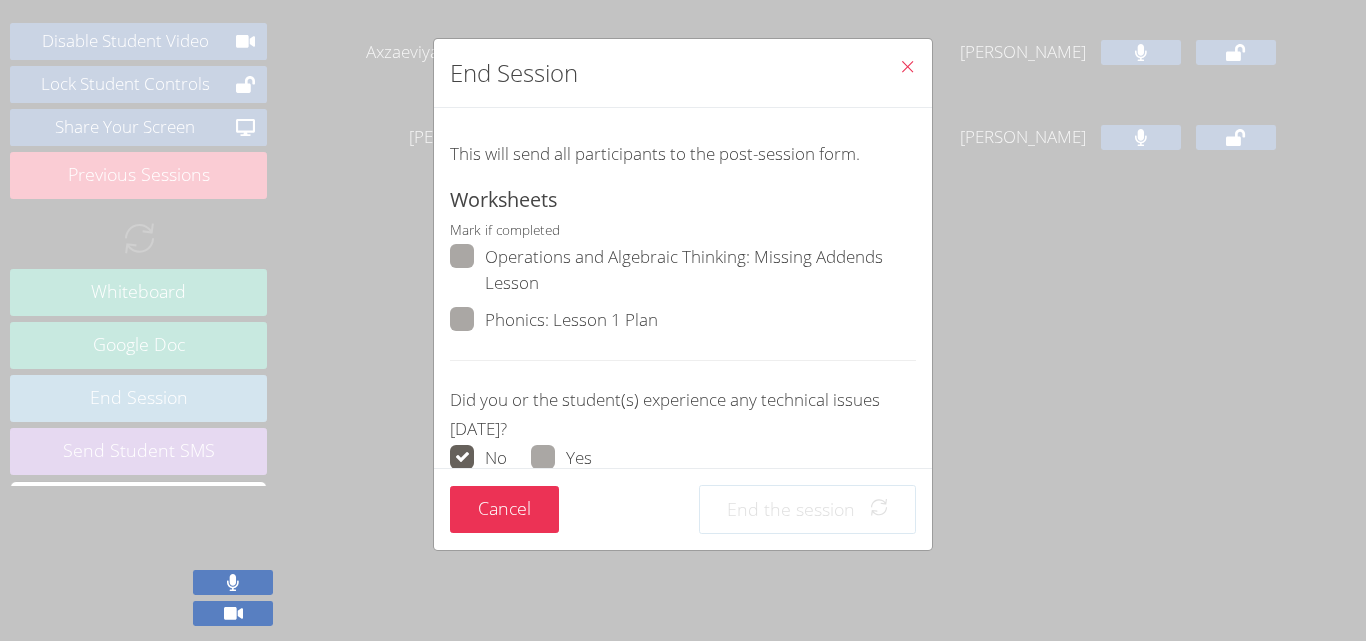 scroll, scrollTop: 0, scrollLeft: 0, axis: both 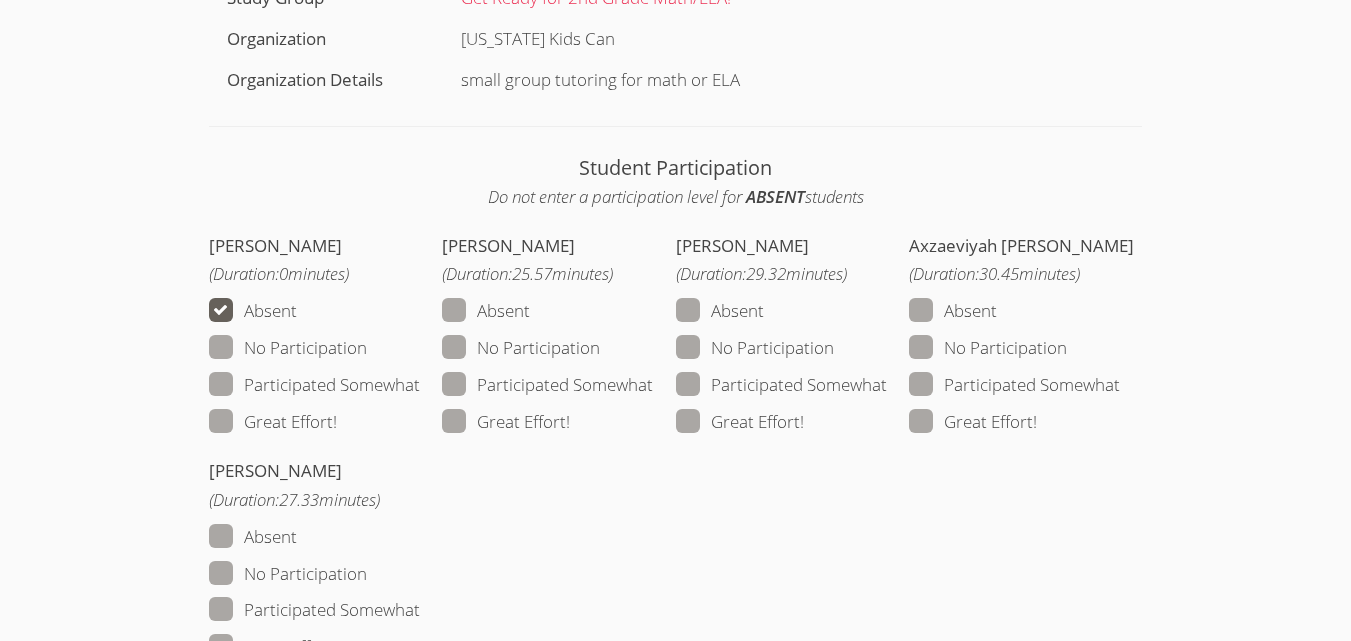 click at bounding box center (570, 421) 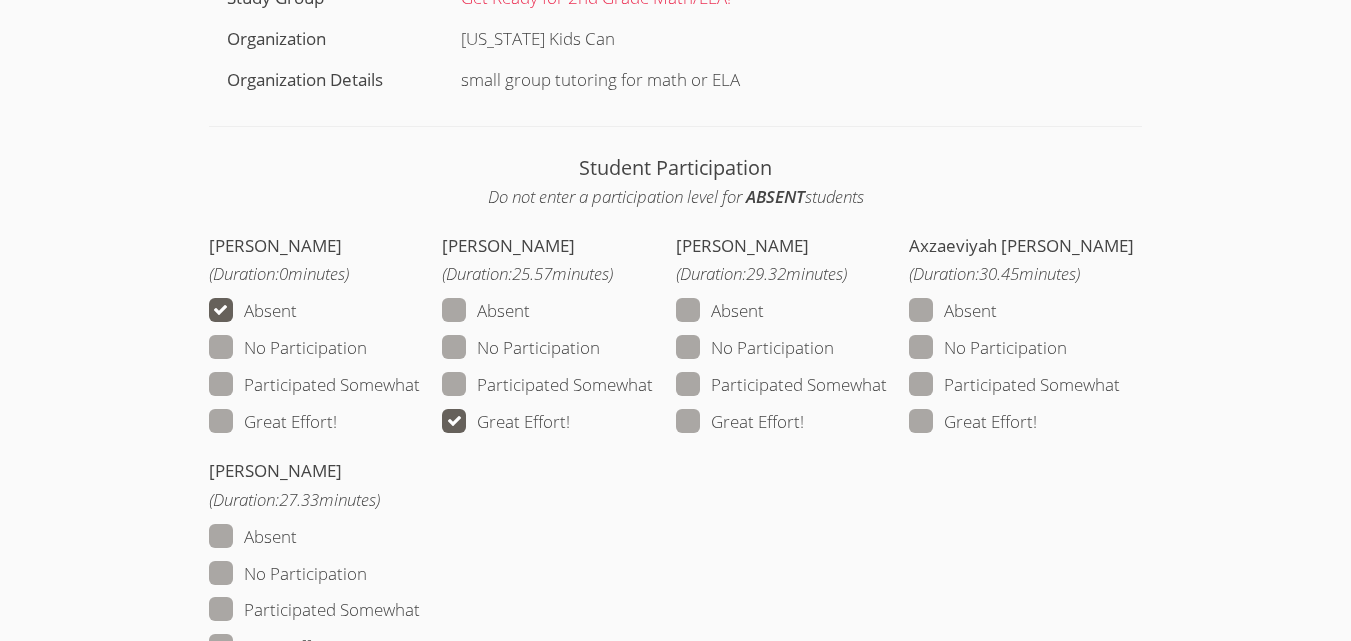 click on "Great Effort!" at bounding box center [740, 422] 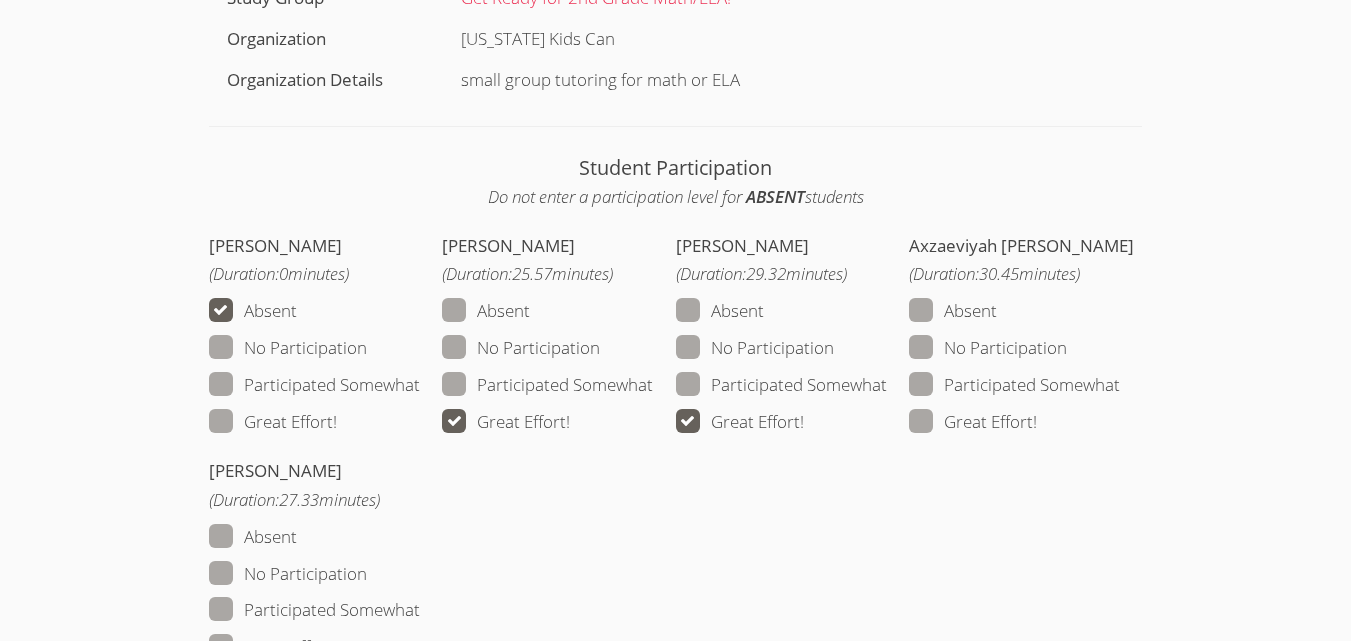 click on "Great Effort!" at bounding box center (973, 422) 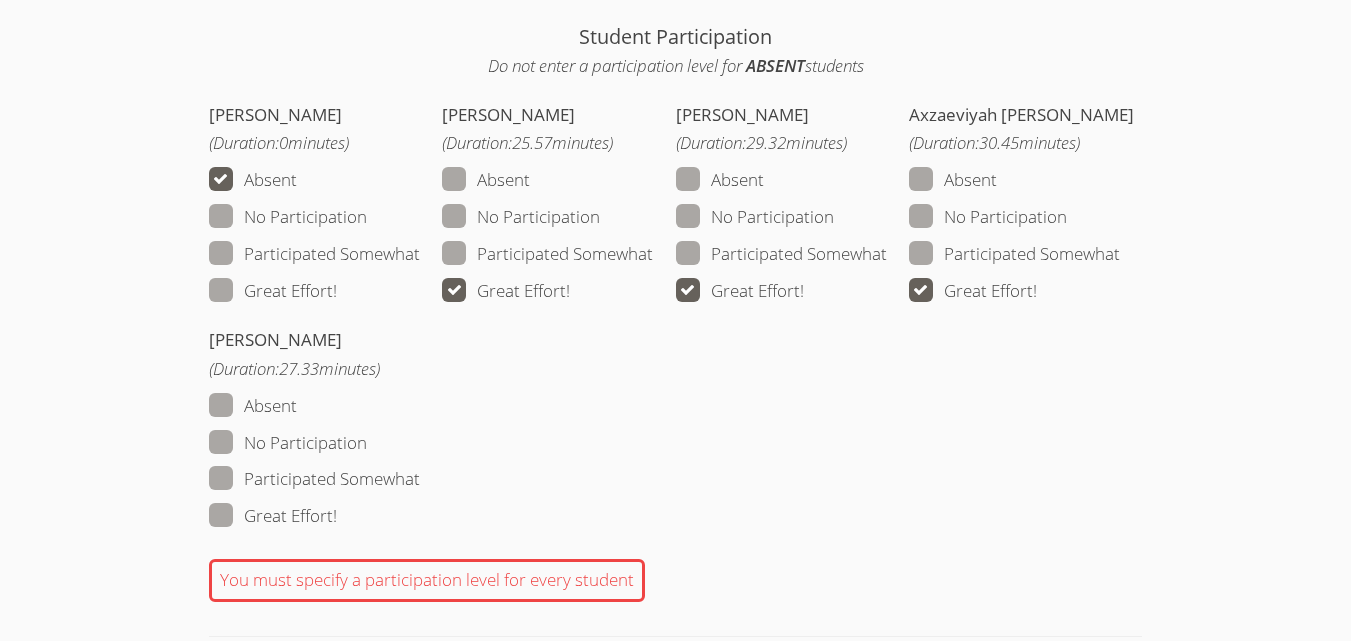 scroll, scrollTop: 1700, scrollLeft: 0, axis: vertical 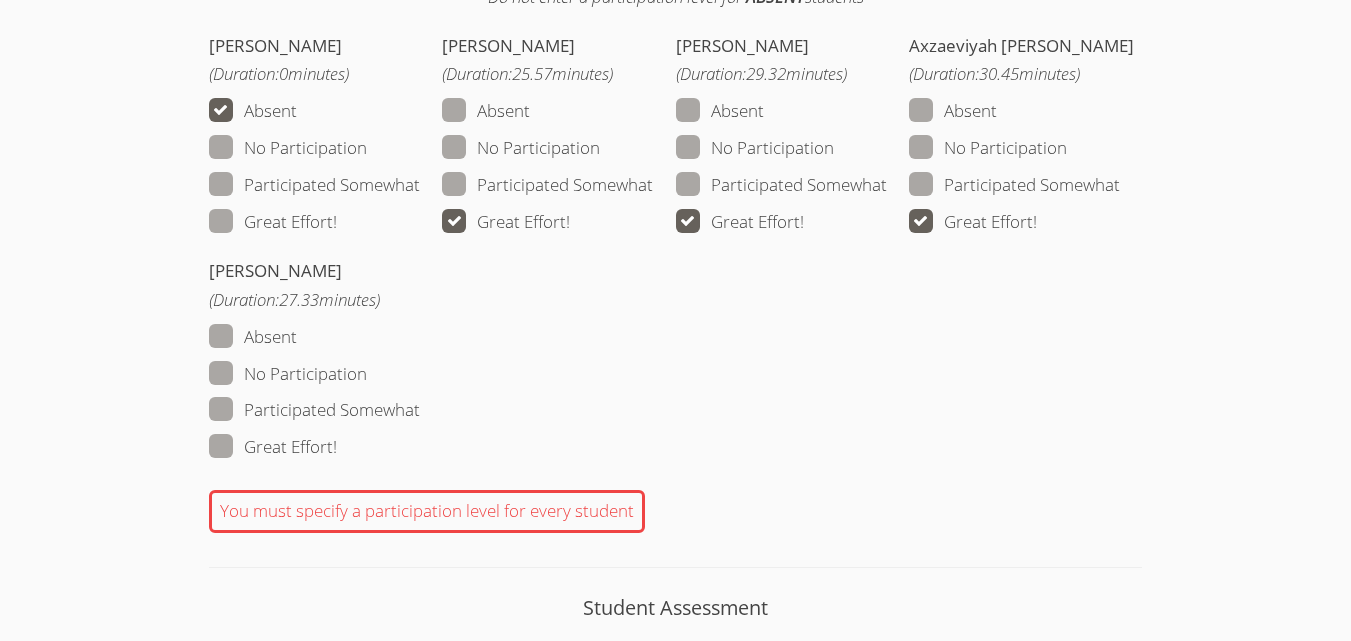 click on "Great Effort!" at bounding box center [273, 447] 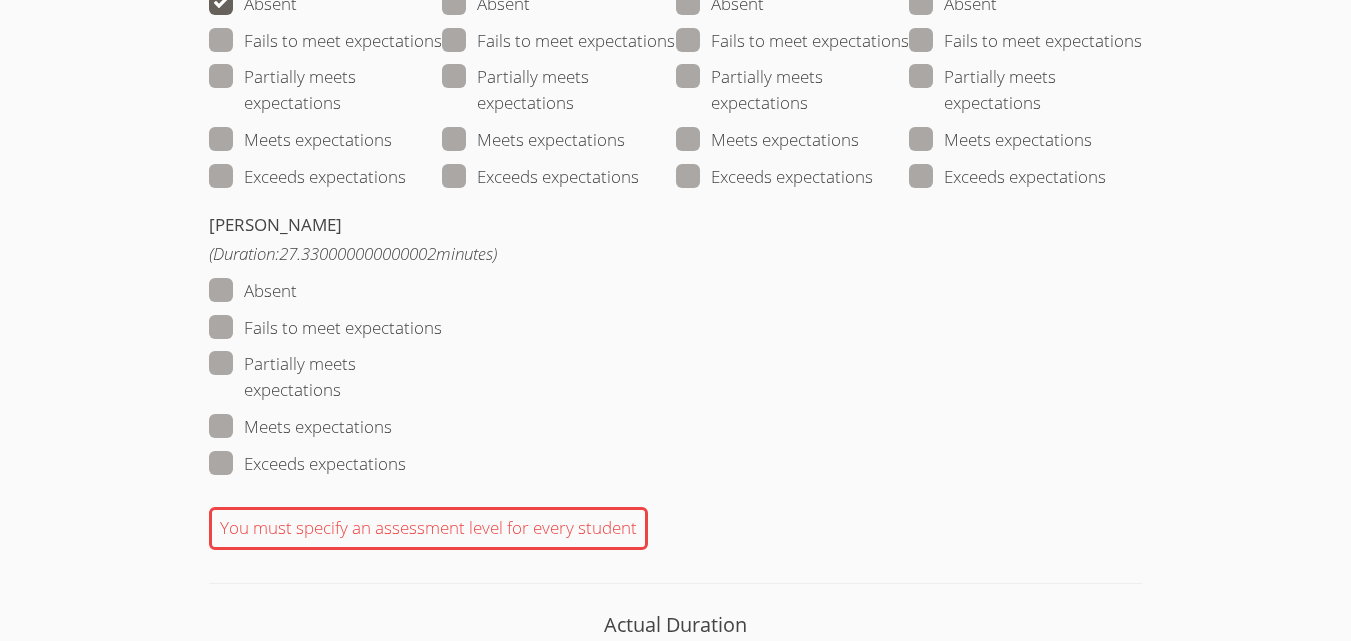 scroll, scrollTop: 2700, scrollLeft: 0, axis: vertical 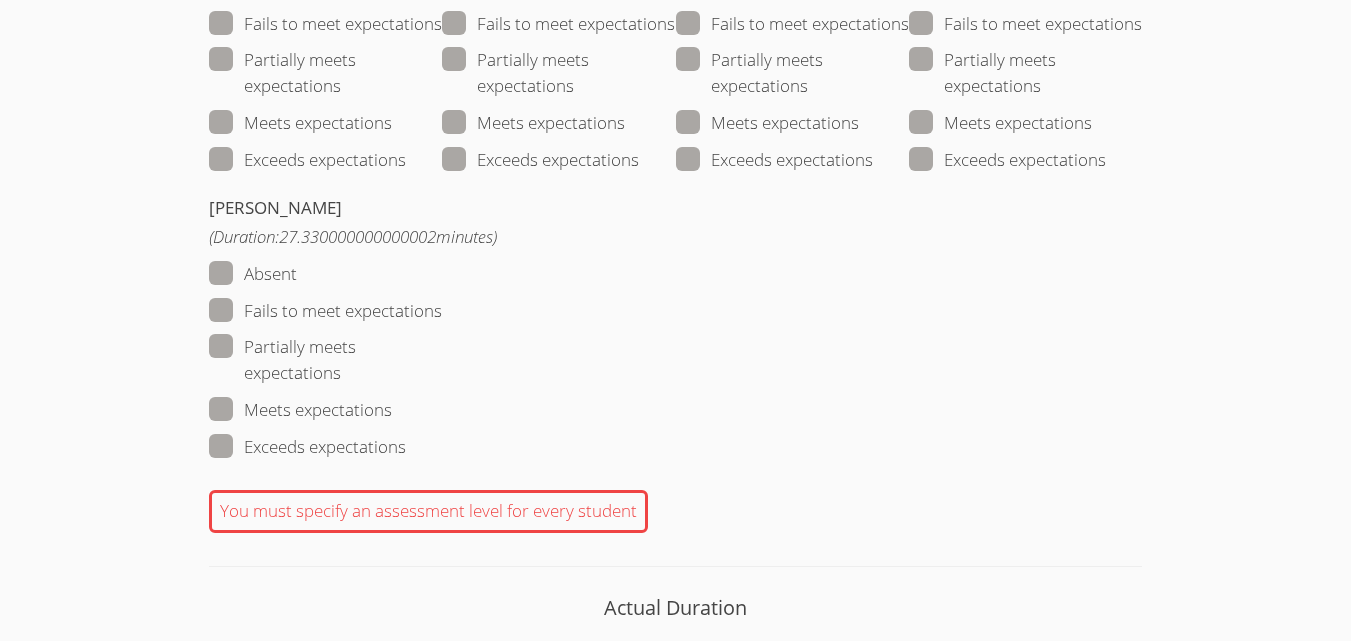 click on "Partially meets expectations" at bounding box center (558, 73) 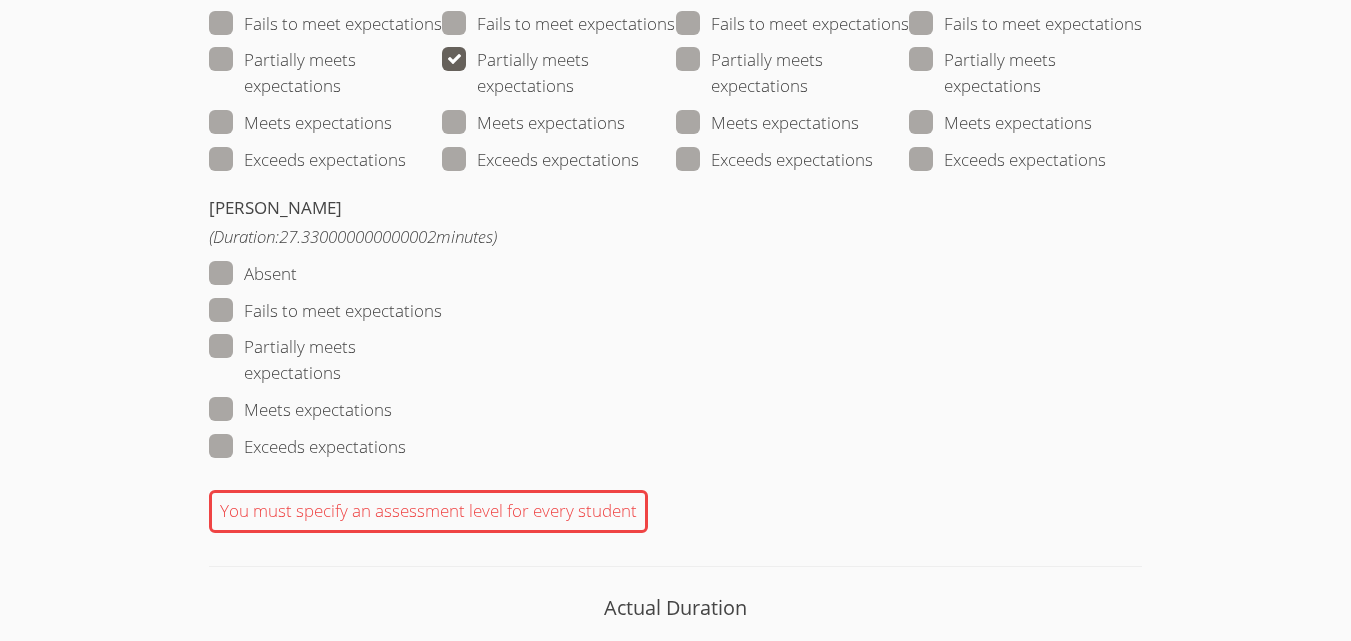 click on "Partially meets expectations" at bounding box center [558, 73] 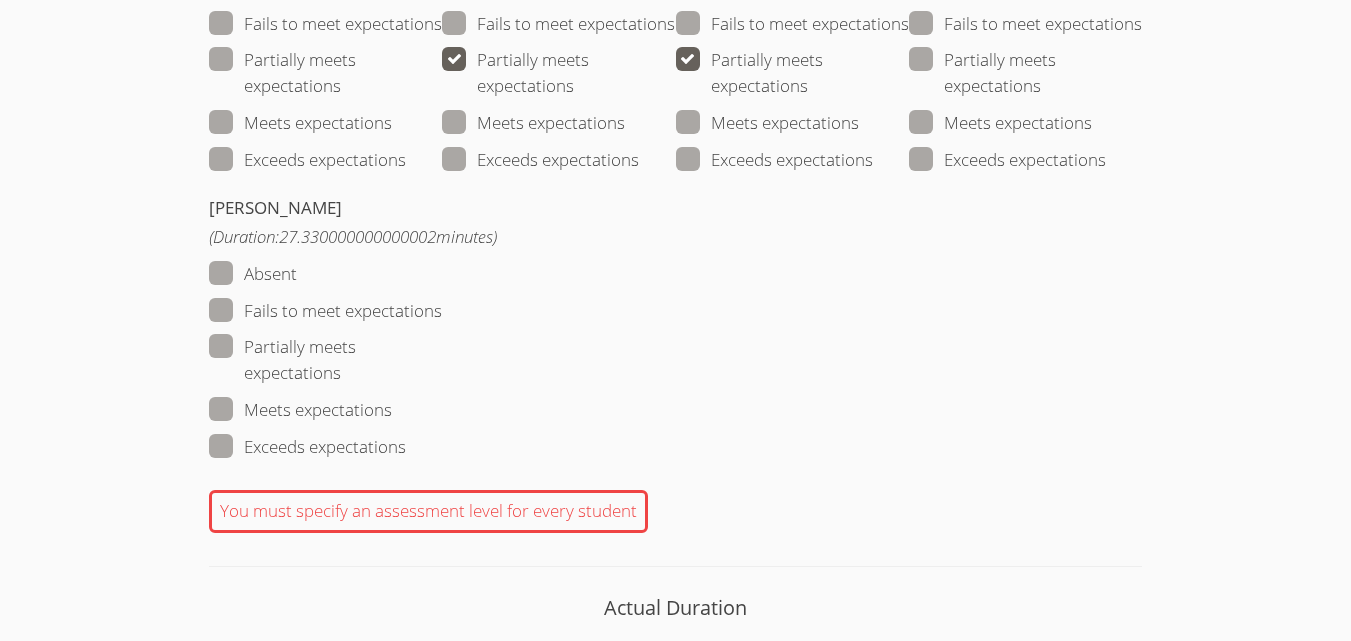 click on "Partially meets expectations" at bounding box center [1025, 73] 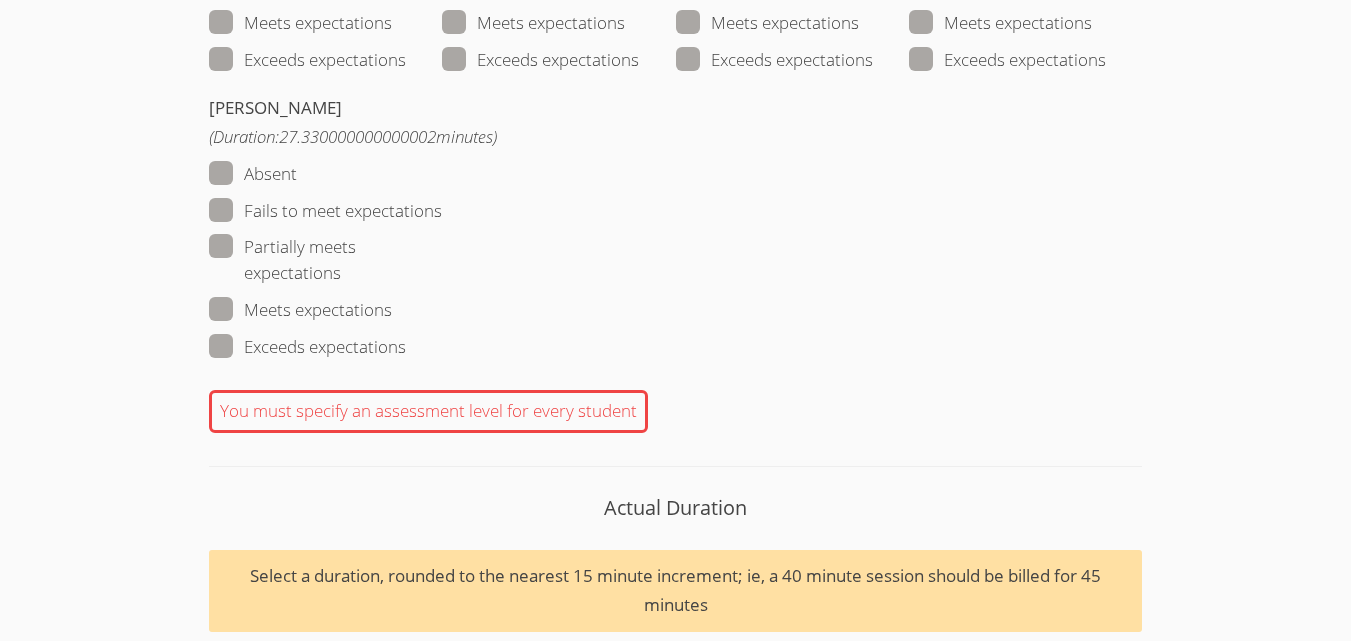 click on "Partially meets expectations" at bounding box center [325, 260] 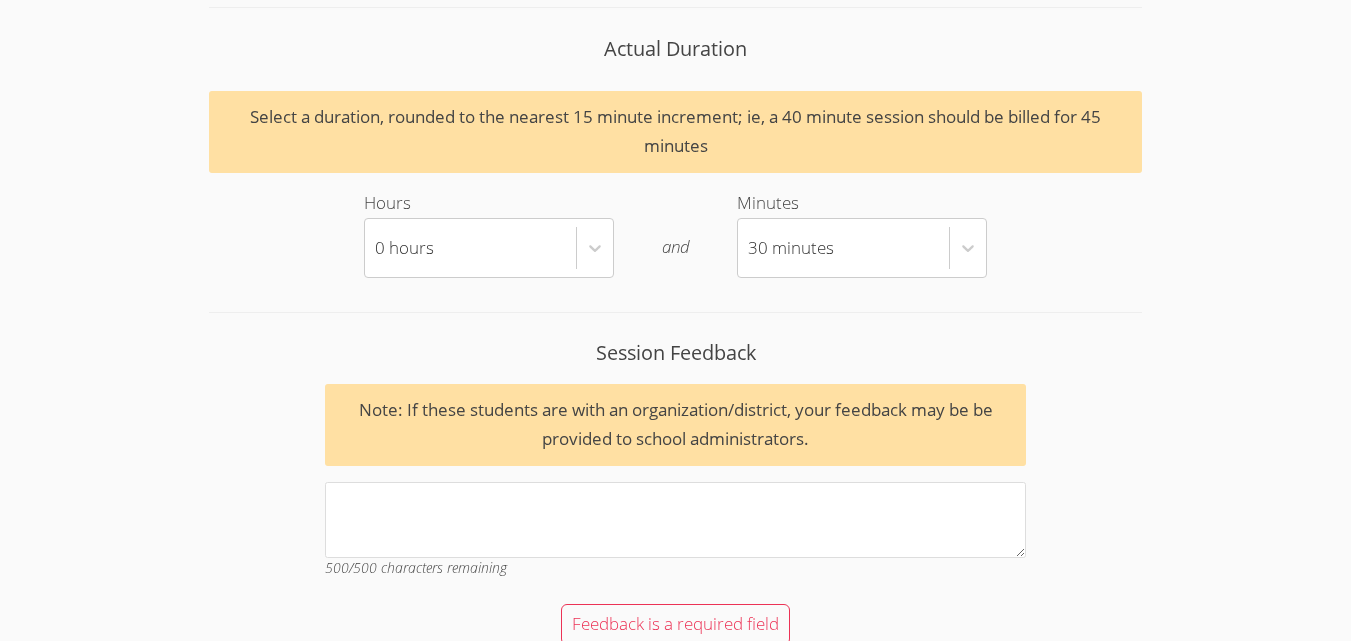 scroll, scrollTop: 3600, scrollLeft: 0, axis: vertical 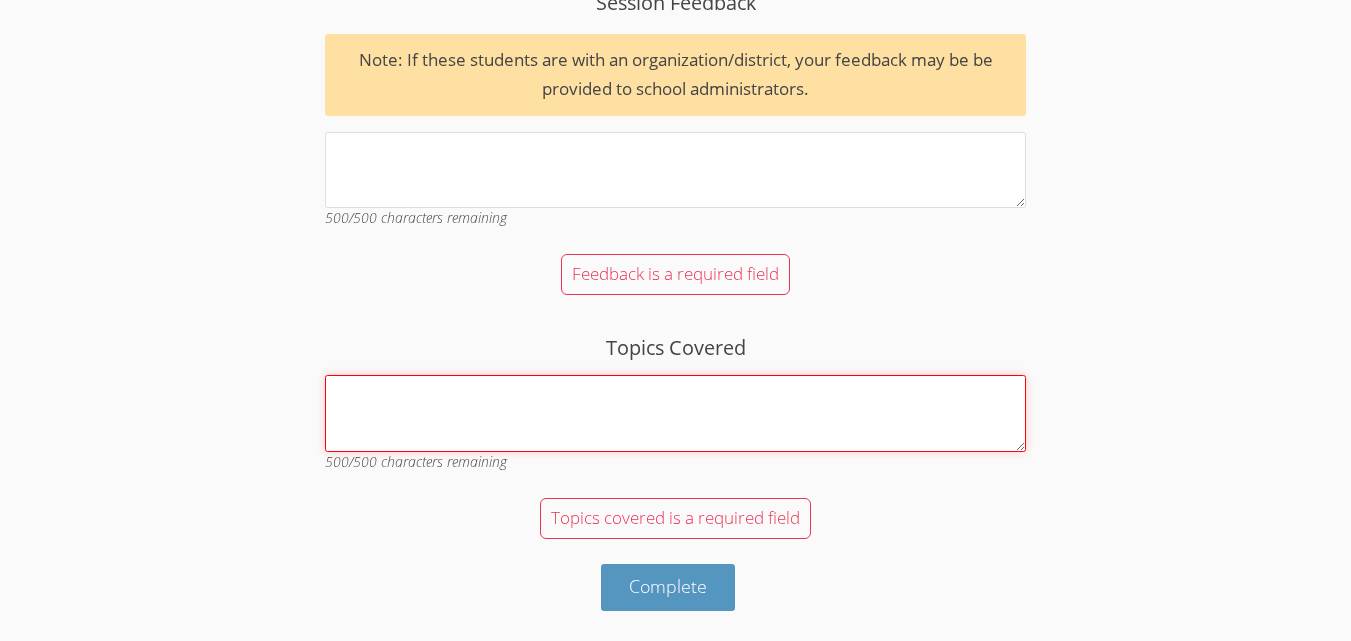 click on "Topics Covered" at bounding box center (675, 413) 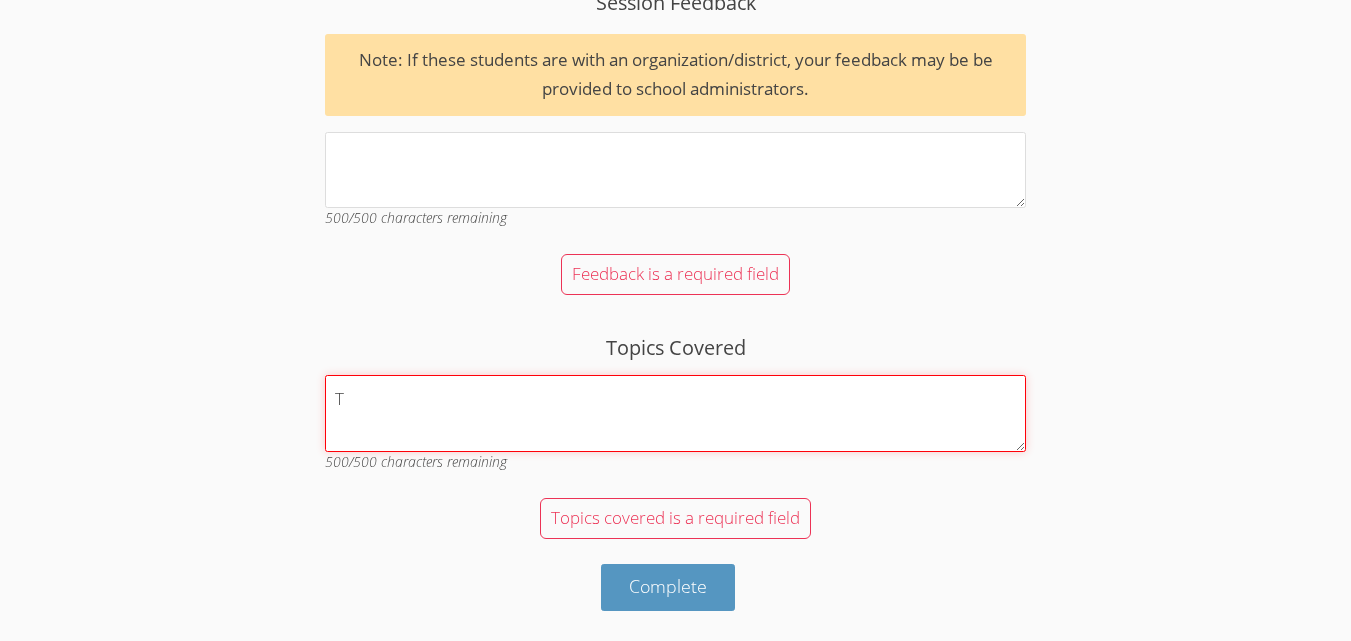 scroll, scrollTop: 3597, scrollLeft: 0, axis: vertical 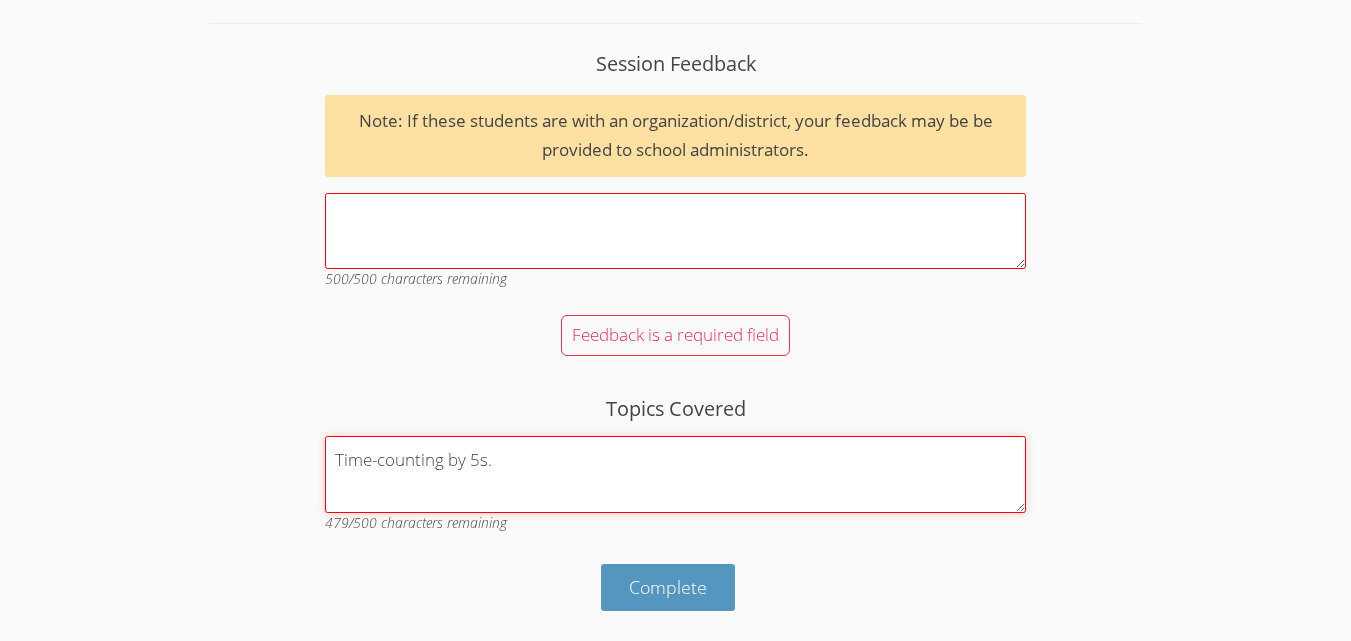 type on "Time-counting by 5s." 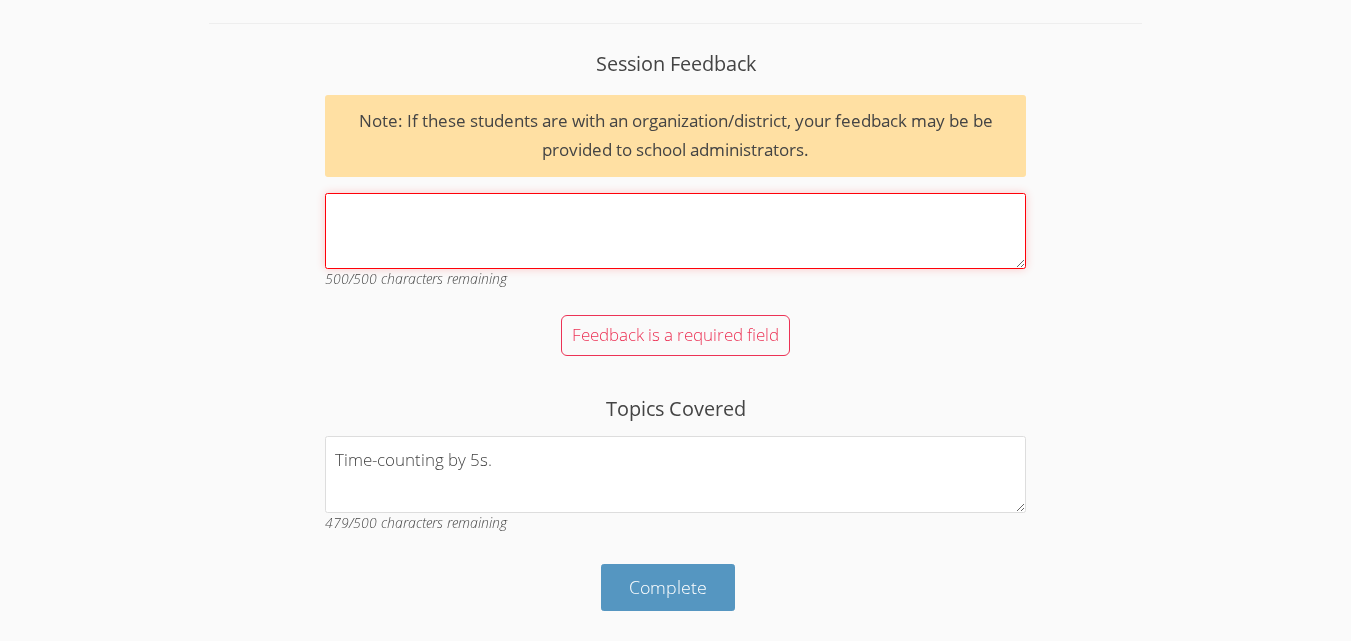 click on "Session Feedback Note: If these students are with an organization/district, your feedback may be be provided to school administrators. 500 /500 characters remaining" at bounding box center (675, 231) 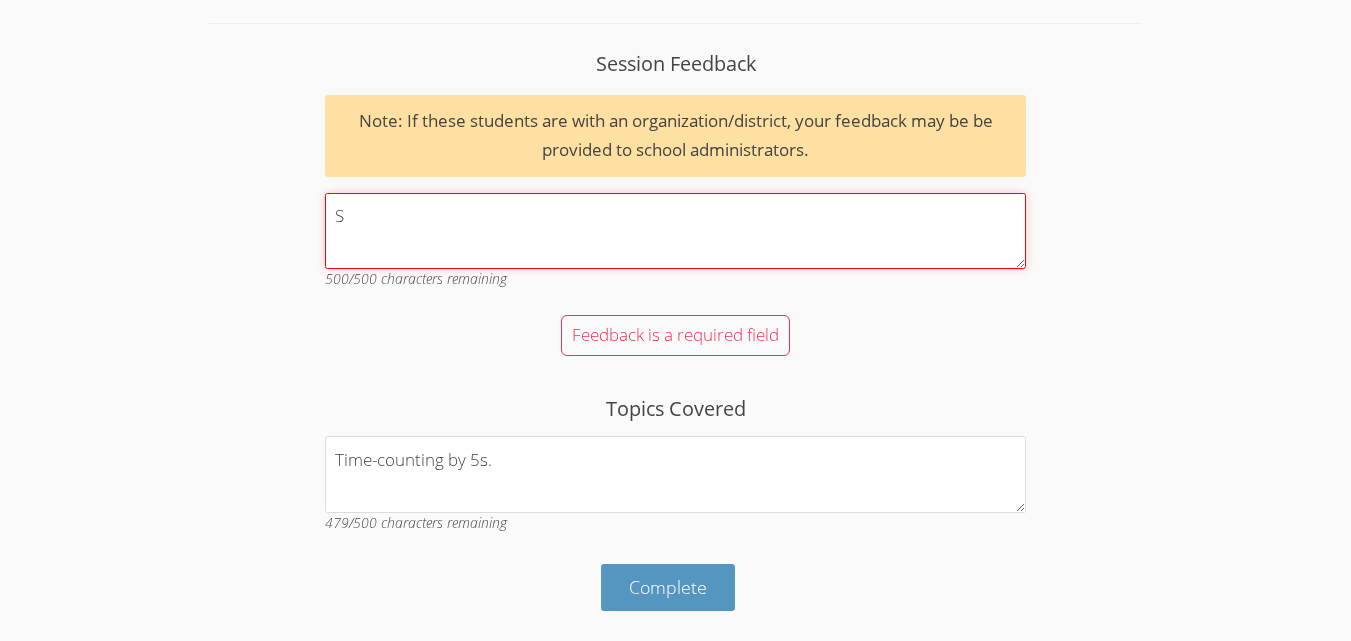 scroll, scrollTop: 3536, scrollLeft: 0, axis: vertical 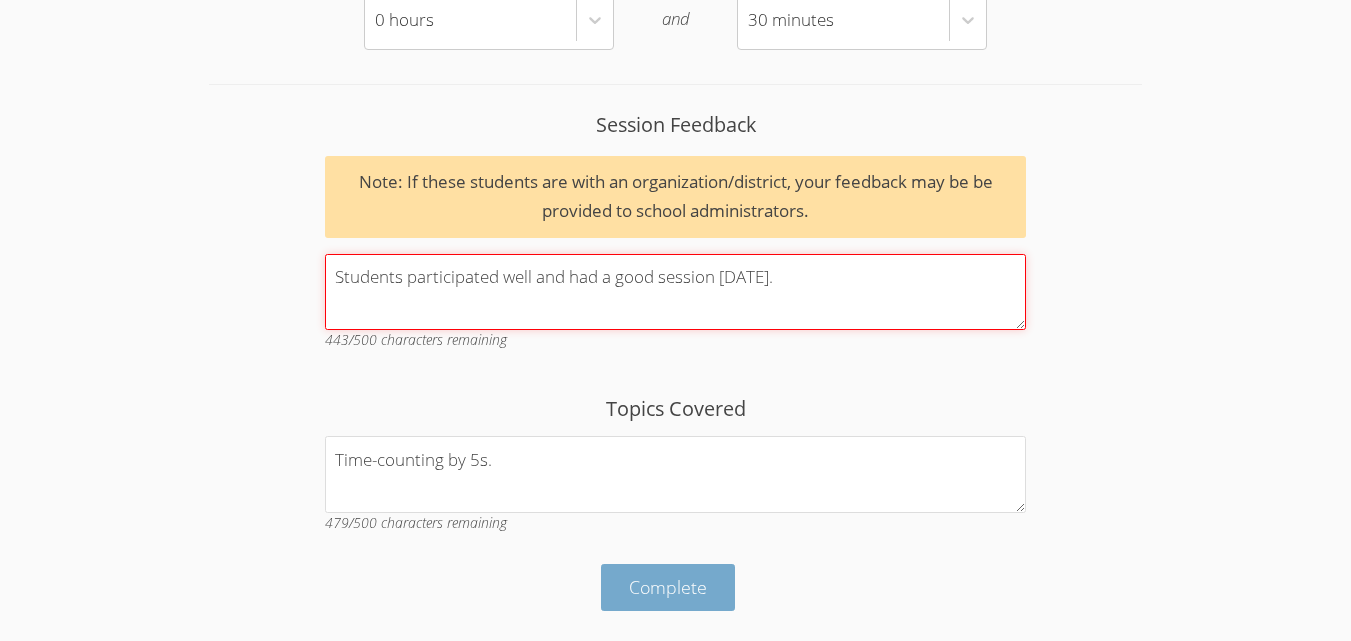 type on "Students participated well and had a good session today." 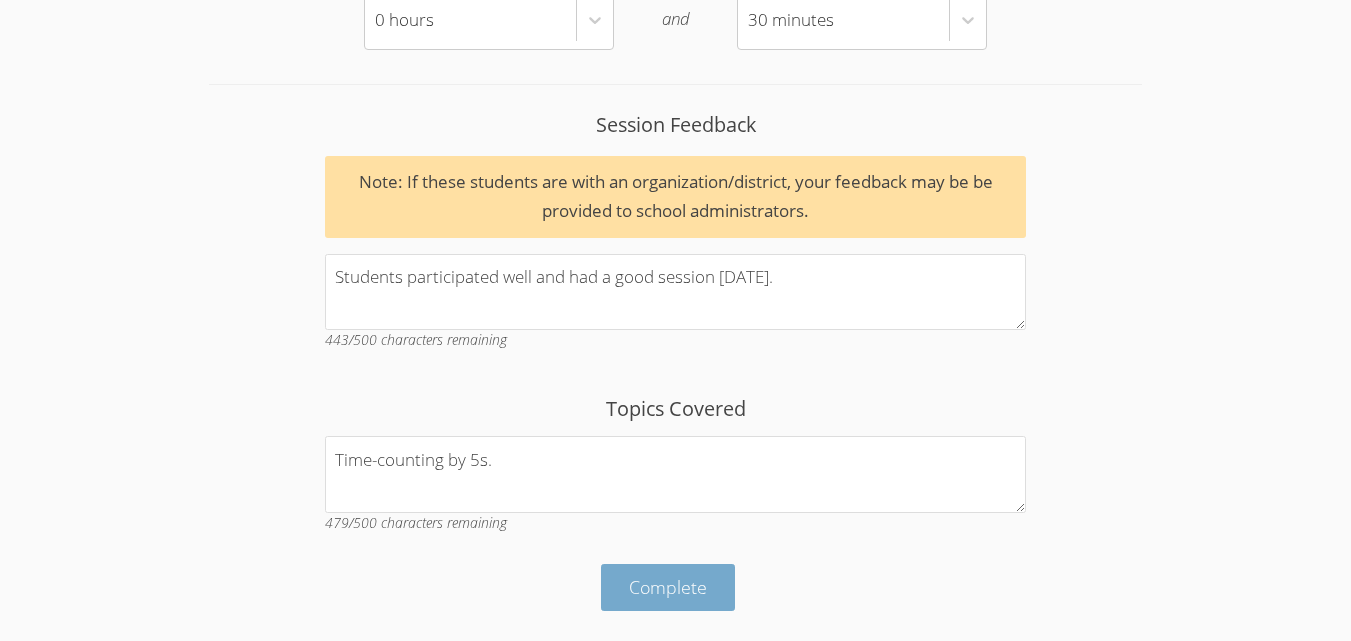 click on "Complete" at bounding box center [668, 587] 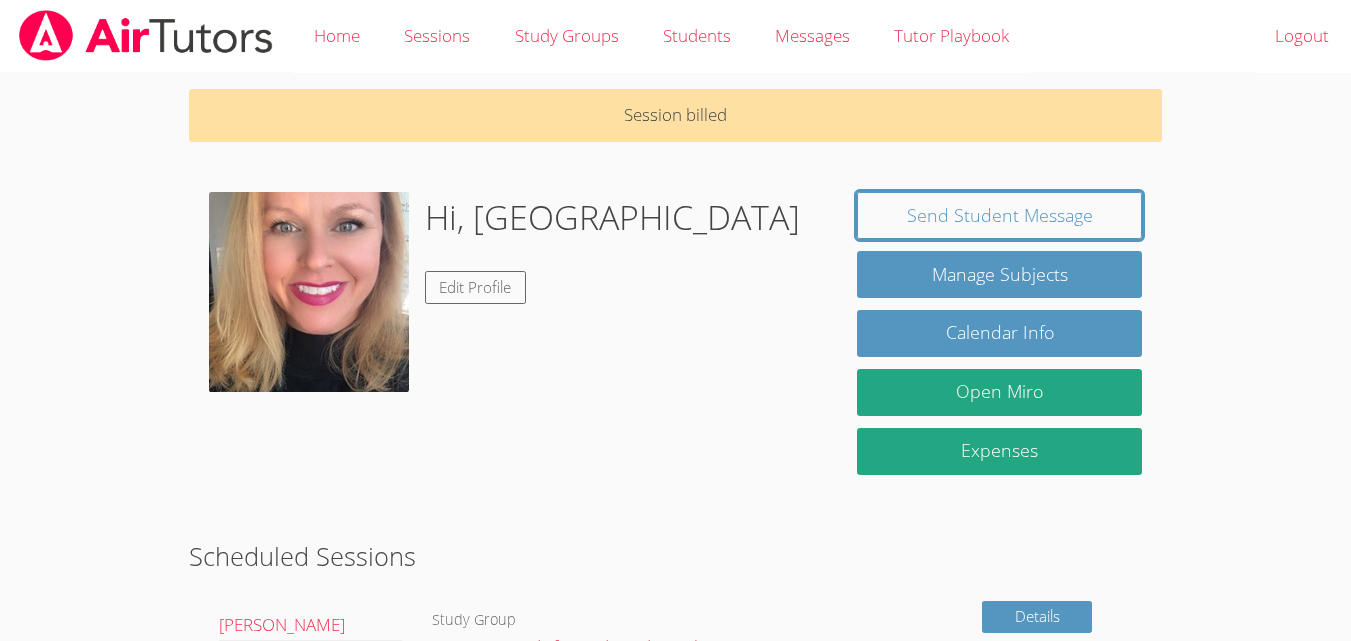 scroll, scrollTop: 0, scrollLeft: 0, axis: both 